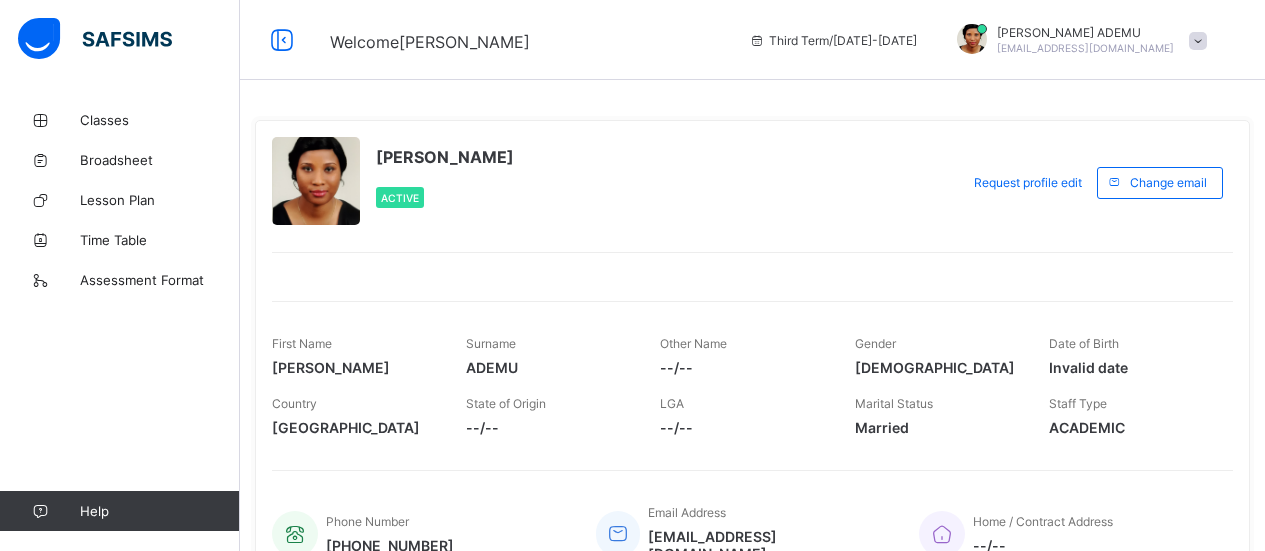 scroll, scrollTop: 0, scrollLeft: 0, axis: both 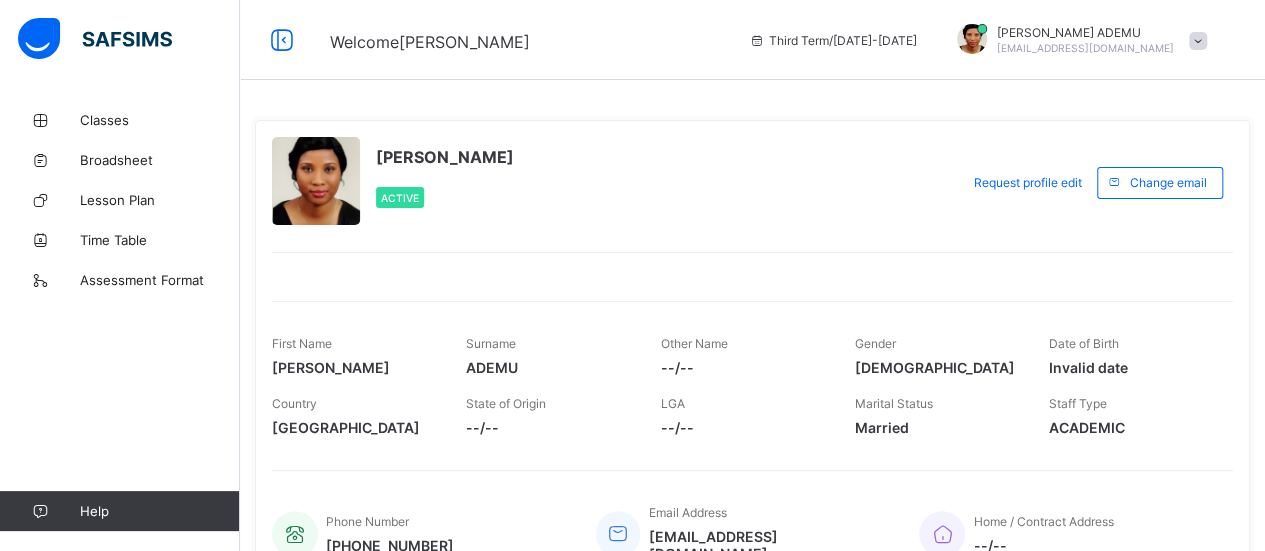 click at bounding box center [972, 39] 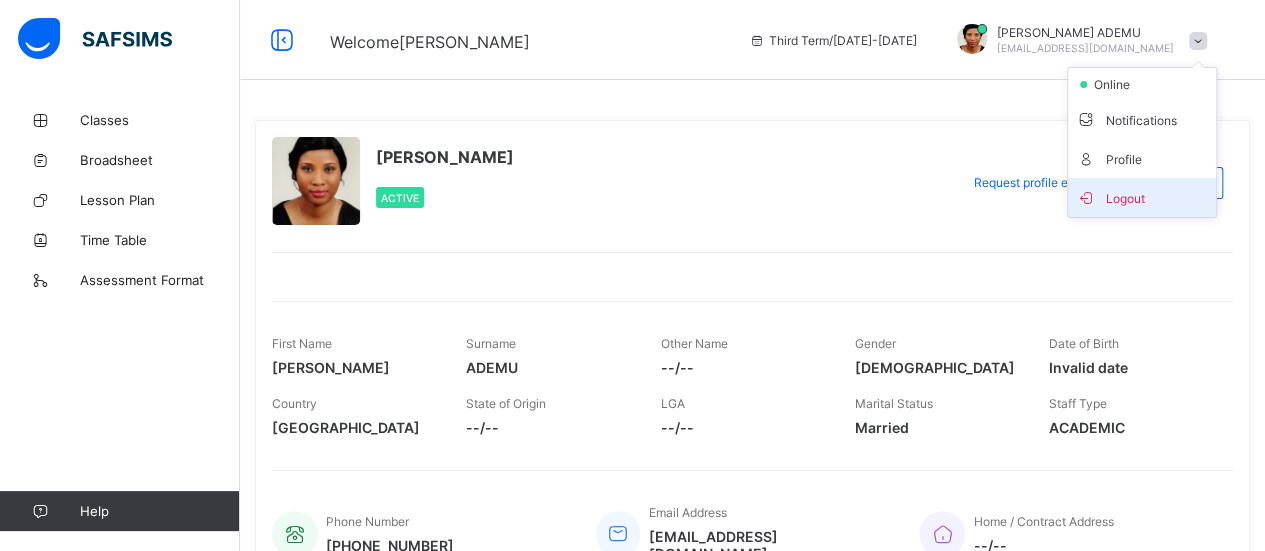 click on "Logout" at bounding box center (1142, 197) 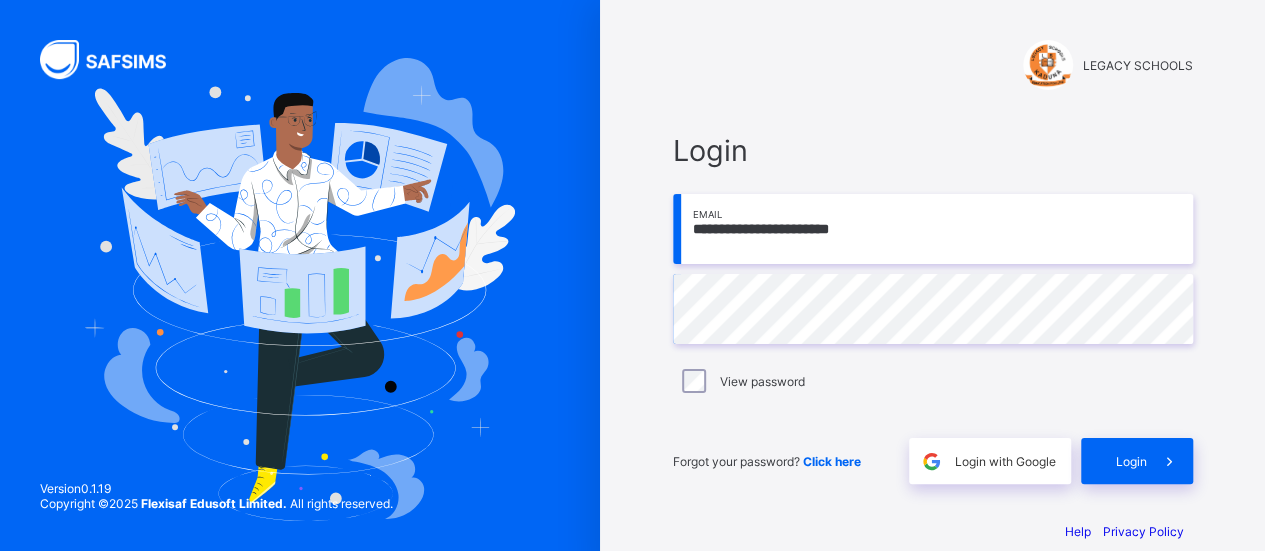 click on "**********" at bounding box center (933, 229) 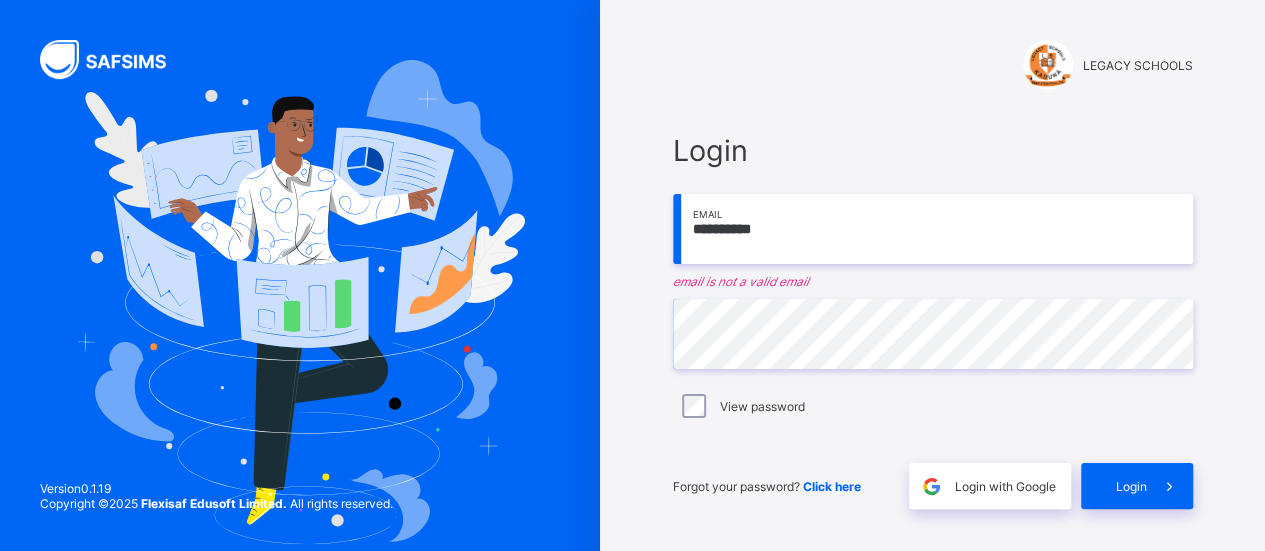click on "LEGACY SCHOOLS" at bounding box center [933, 46] 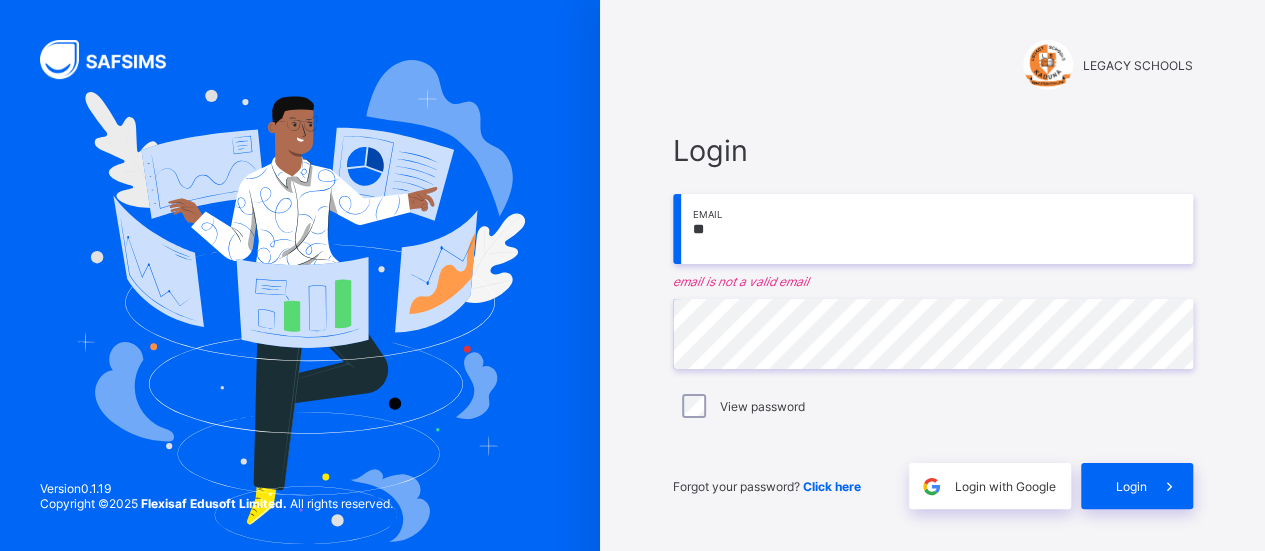 type on "*" 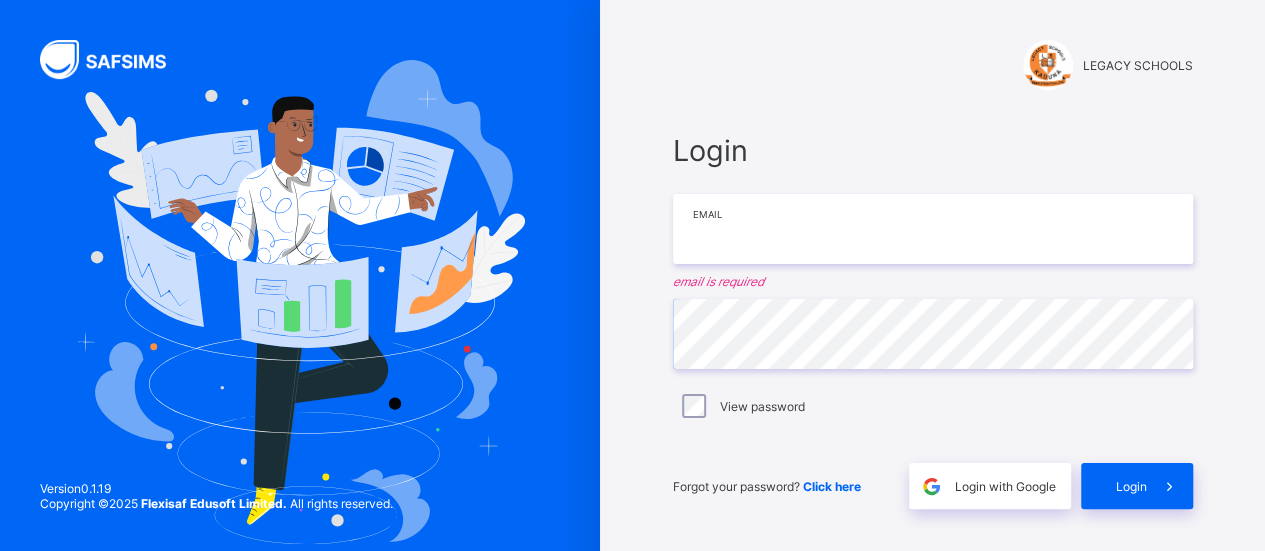 click at bounding box center [933, 229] 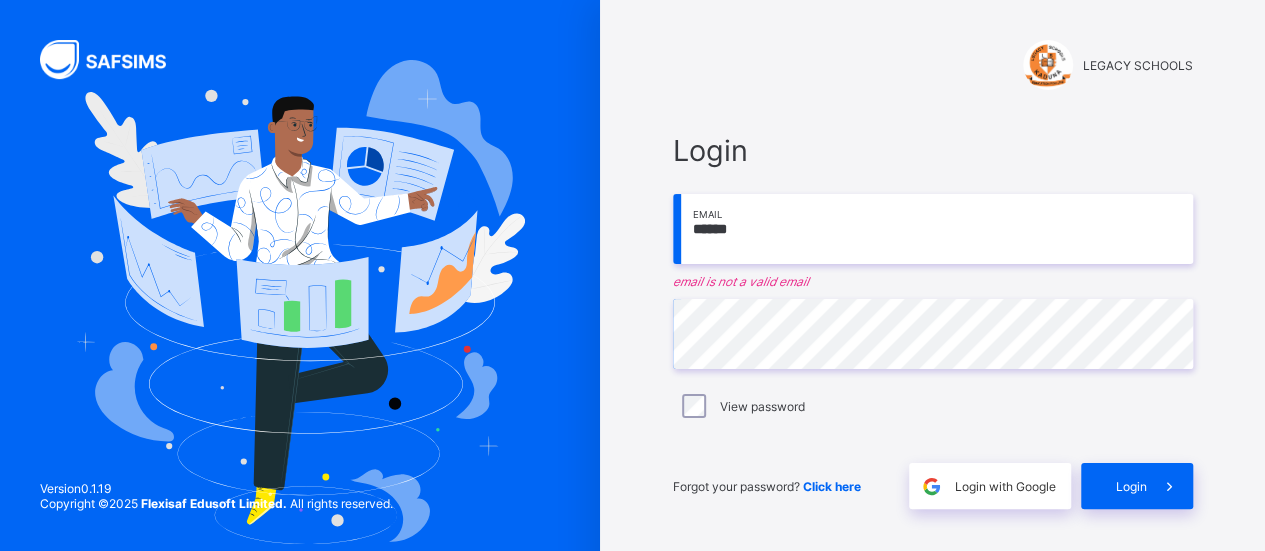 type on "**********" 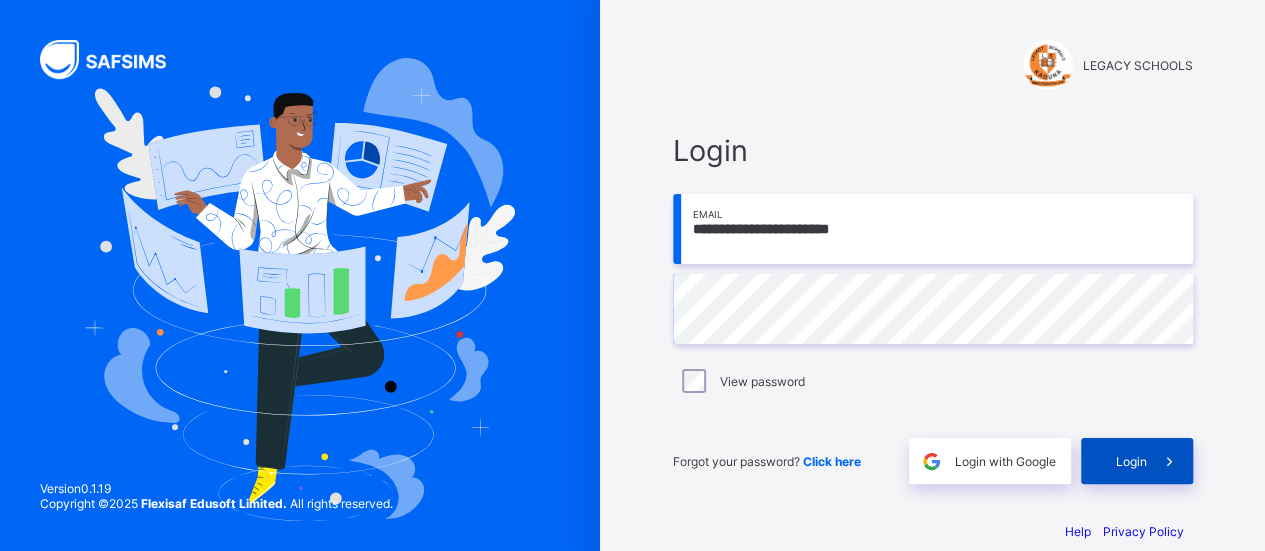 click on "Login" at bounding box center (1131, 461) 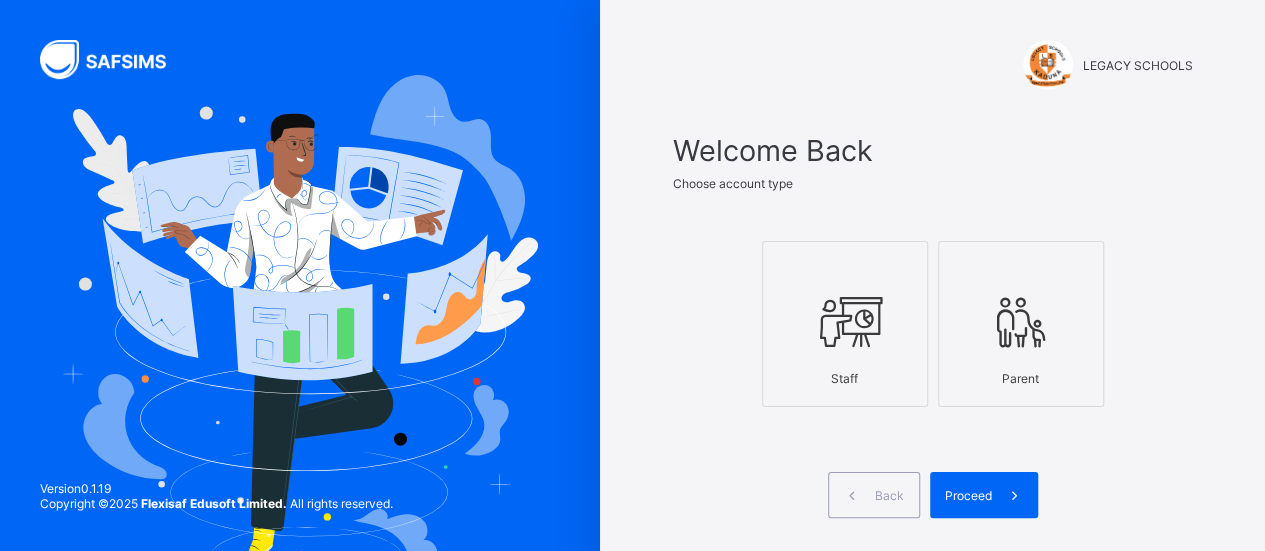 click at bounding box center [845, 321] 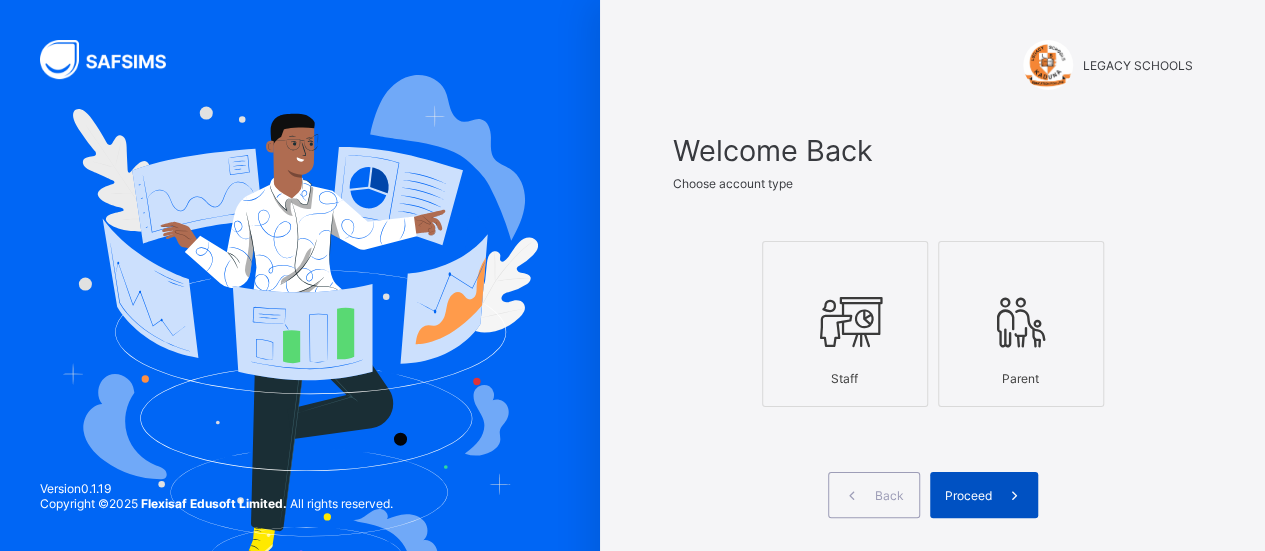 click at bounding box center [1015, 495] 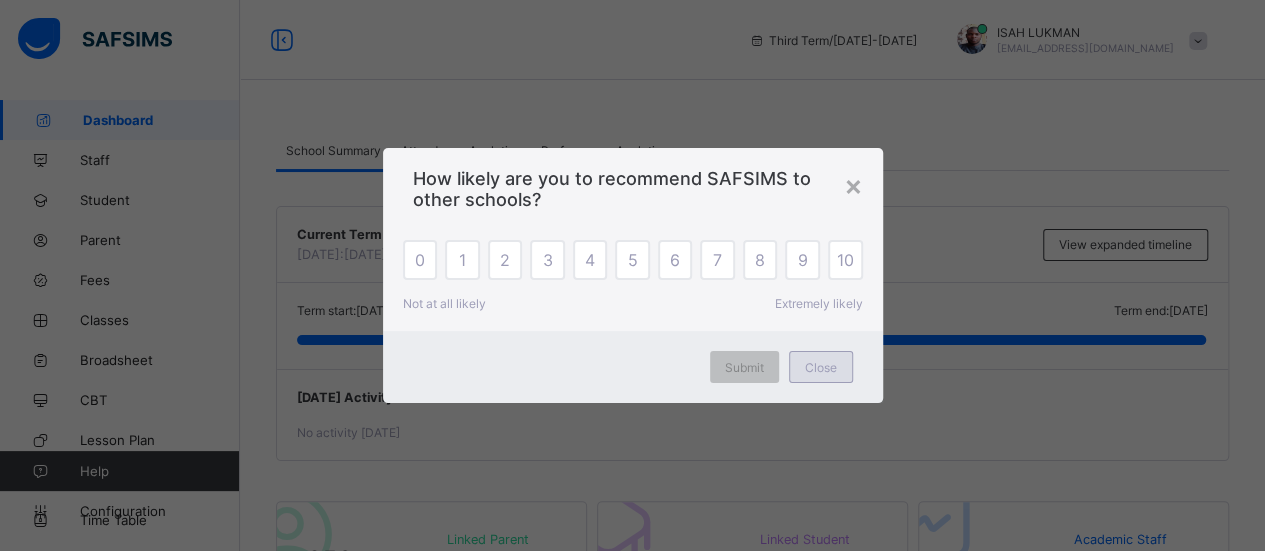 click on "Close" at bounding box center (821, 367) 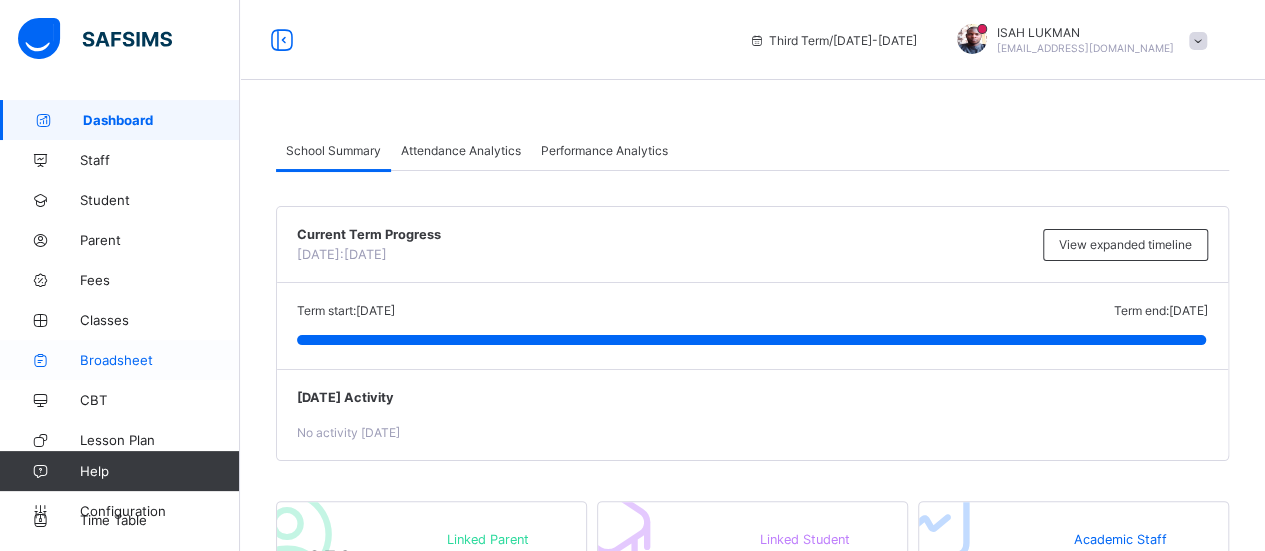 scroll, scrollTop: 28, scrollLeft: 0, axis: vertical 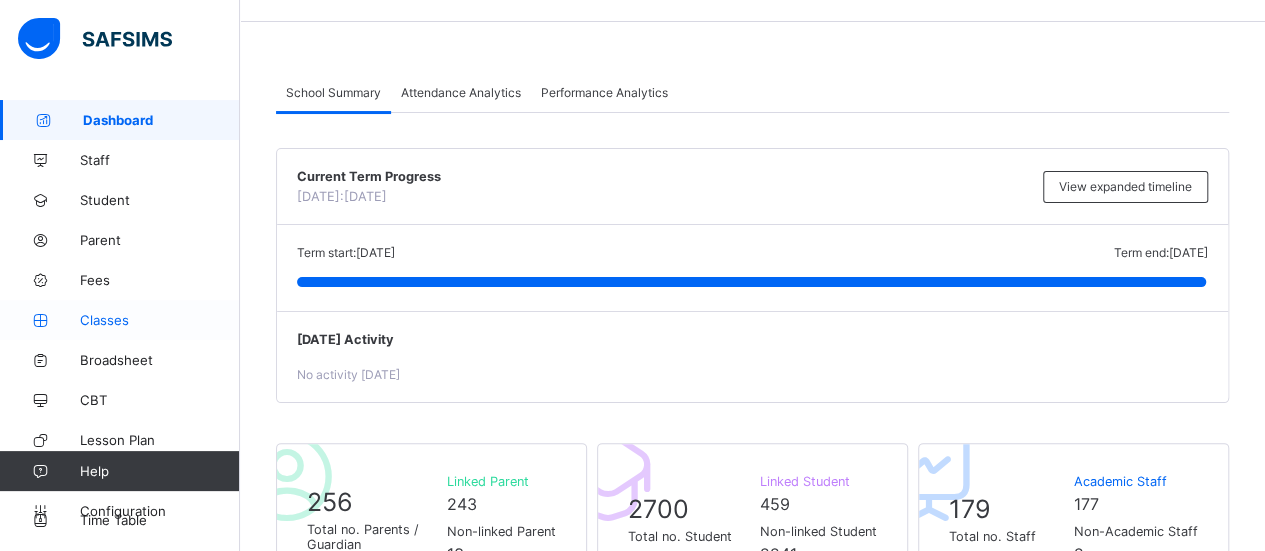 click on "Classes" at bounding box center [160, 320] 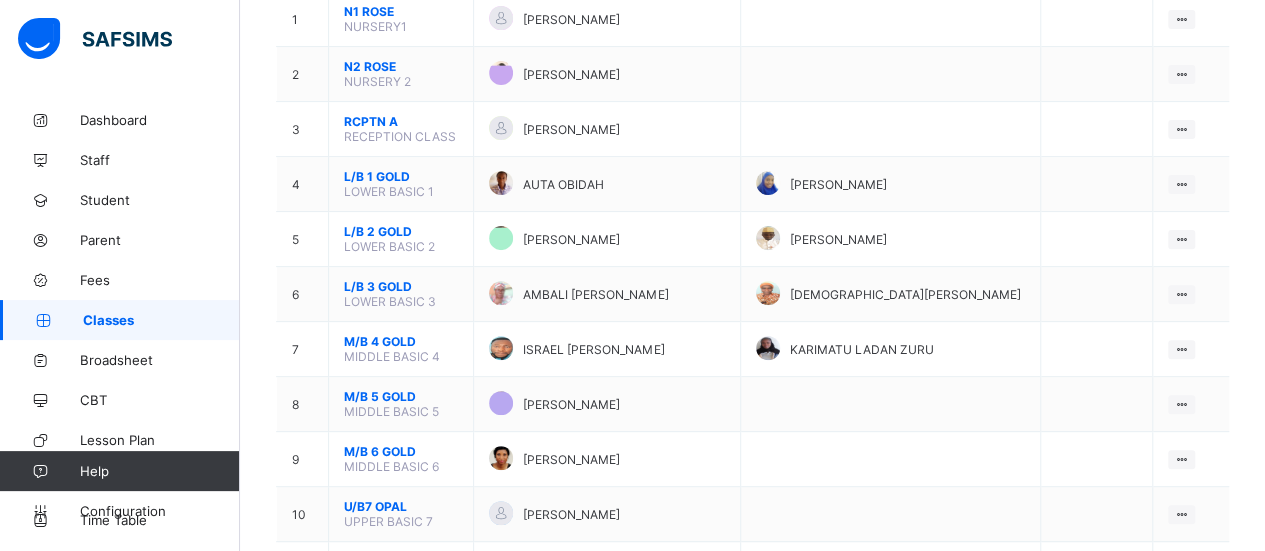 scroll, scrollTop: 364, scrollLeft: 0, axis: vertical 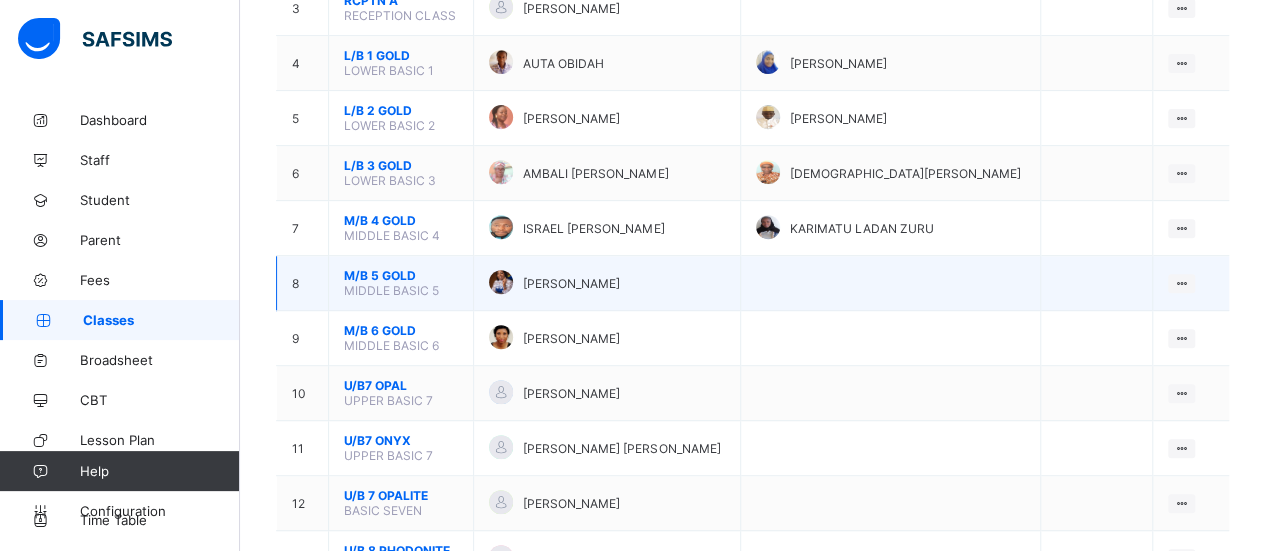 click on "M/B 5   GOLD" at bounding box center (401, 275) 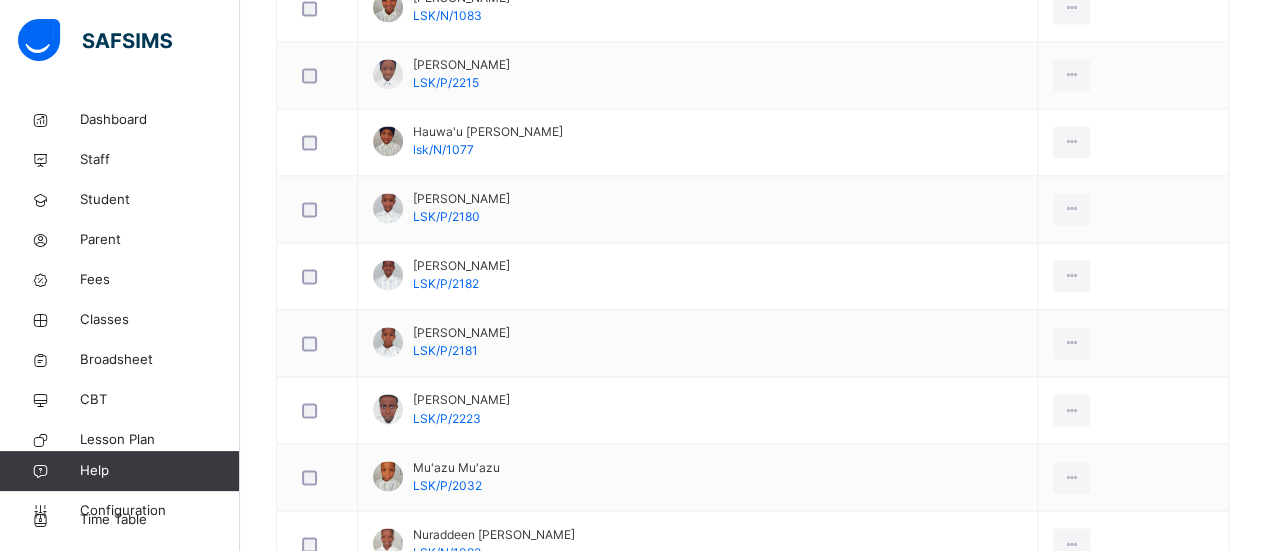 scroll, scrollTop: 1589, scrollLeft: 0, axis: vertical 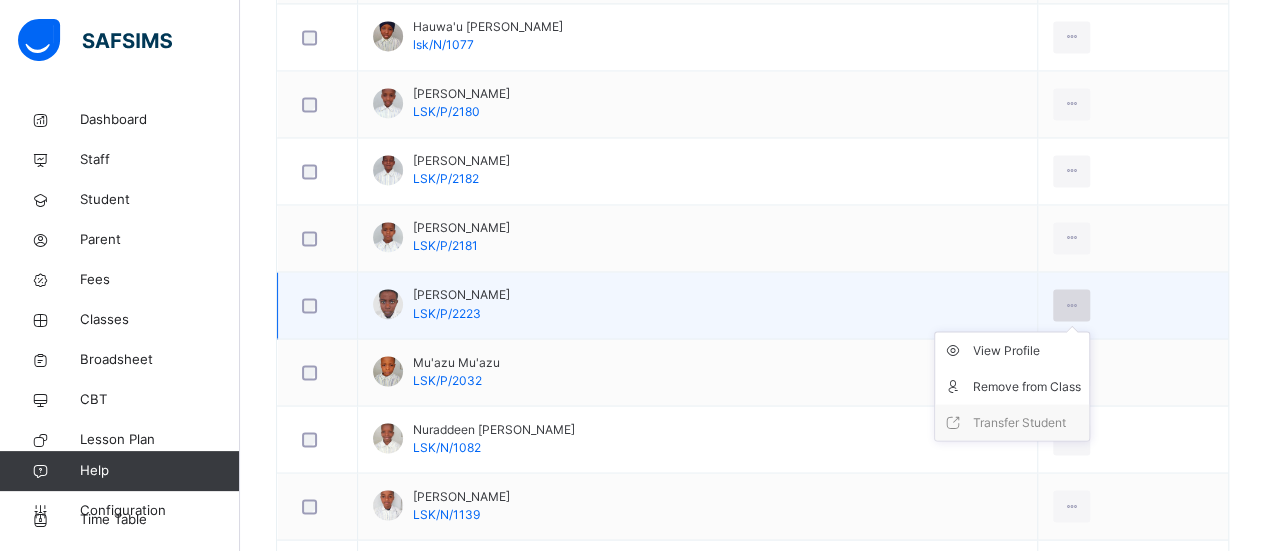 click at bounding box center [1071, 305] 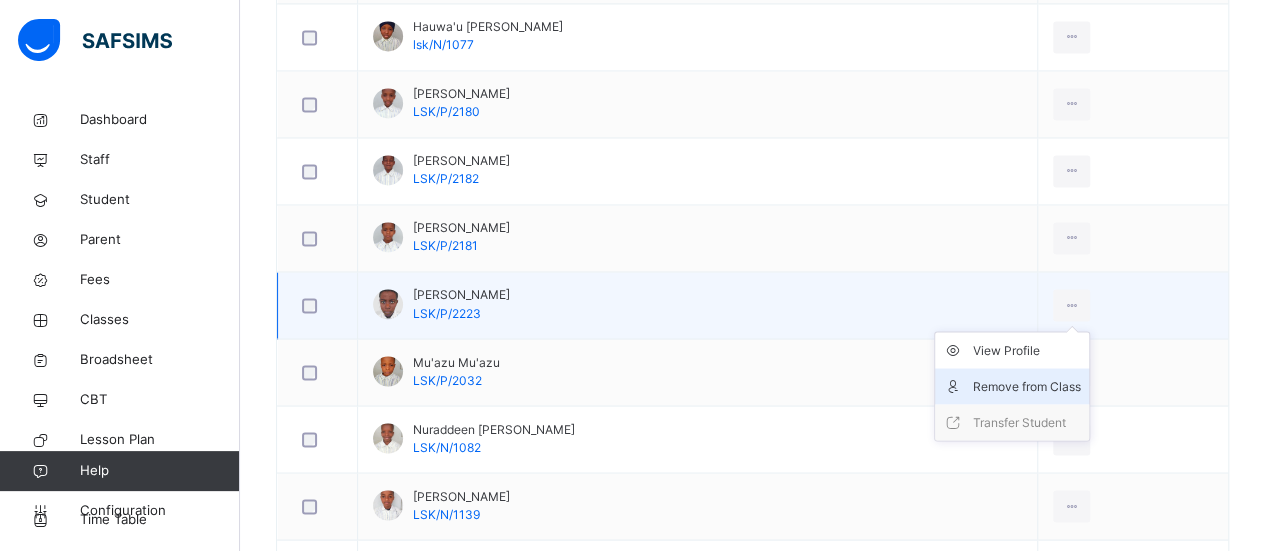 click on "Remove from Class" at bounding box center (1027, 386) 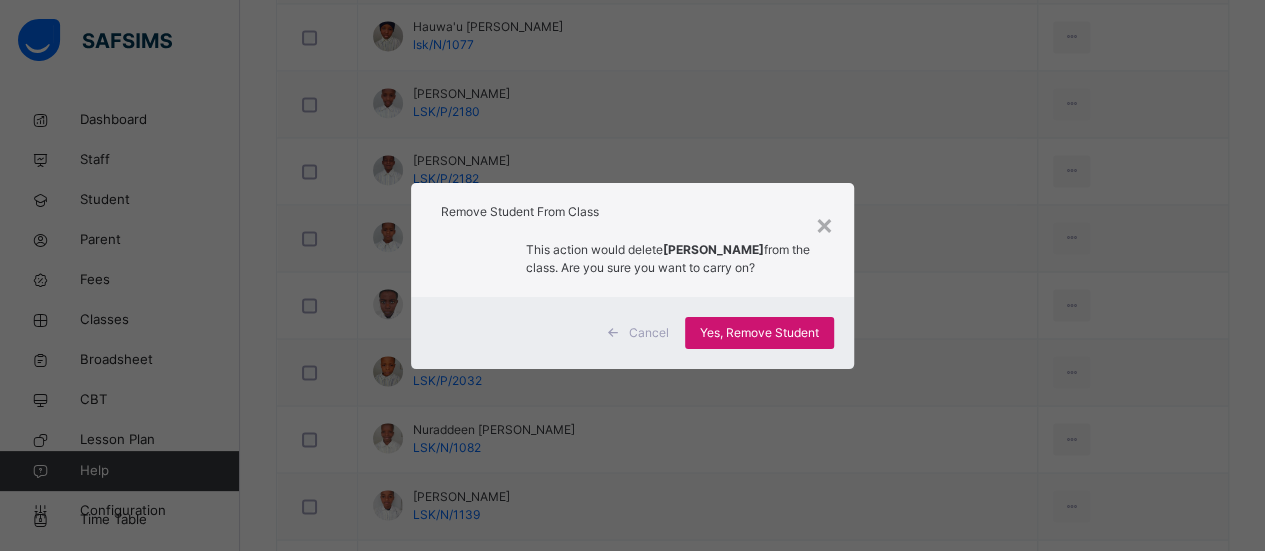 click on "Yes, Remove Student" at bounding box center [759, 333] 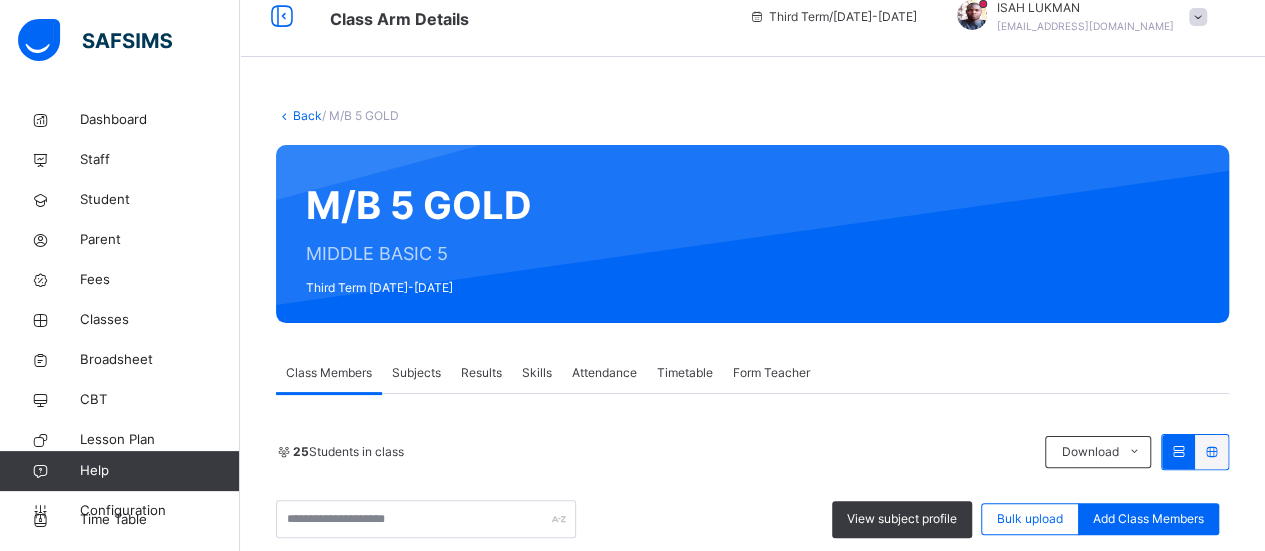 scroll, scrollTop: 0, scrollLeft: 0, axis: both 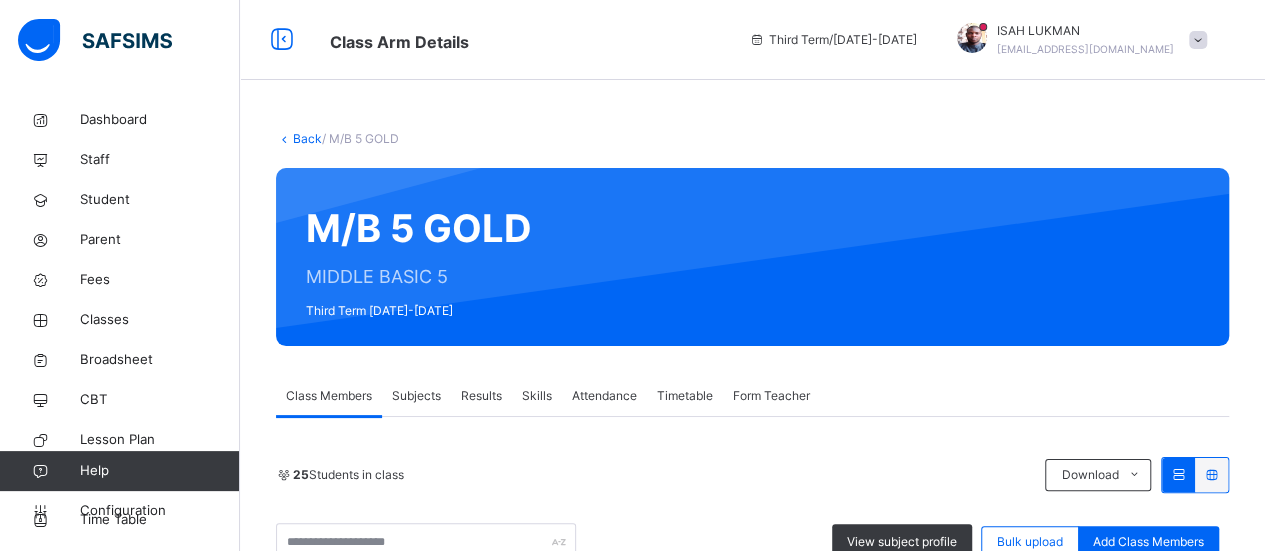 click on "Back" at bounding box center [307, 138] 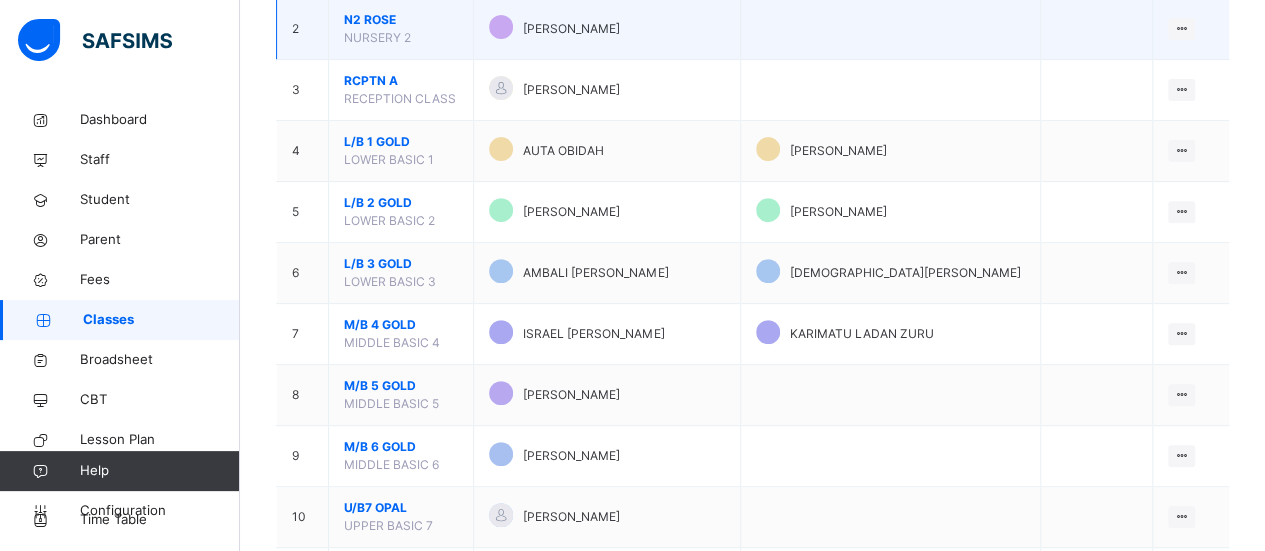 scroll, scrollTop: 336, scrollLeft: 0, axis: vertical 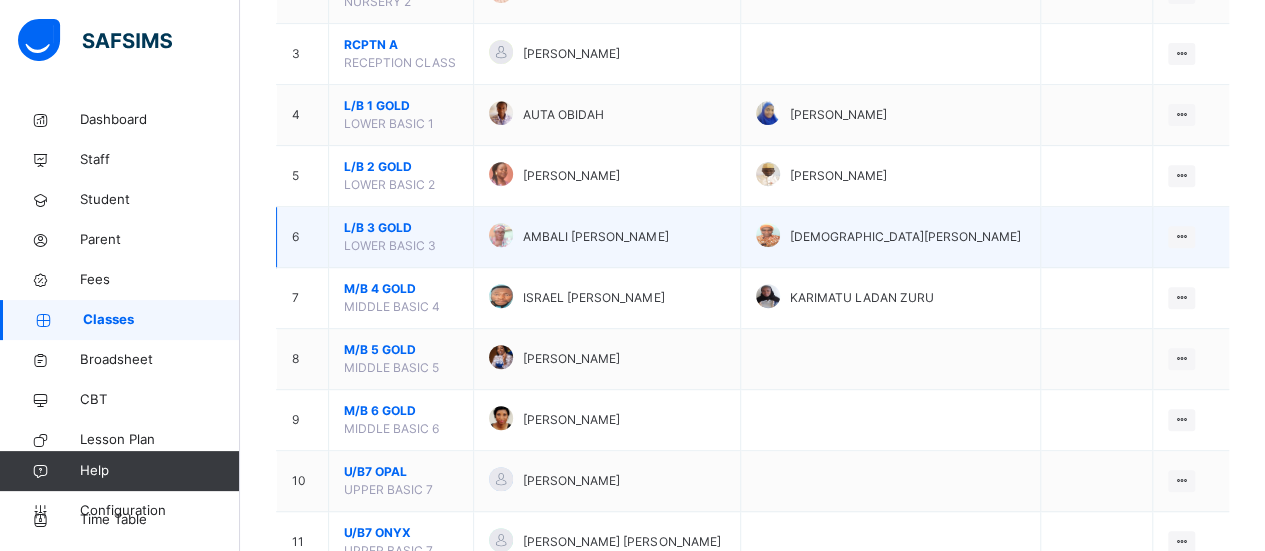 click on "L/B 3   GOLD" at bounding box center [401, 228] 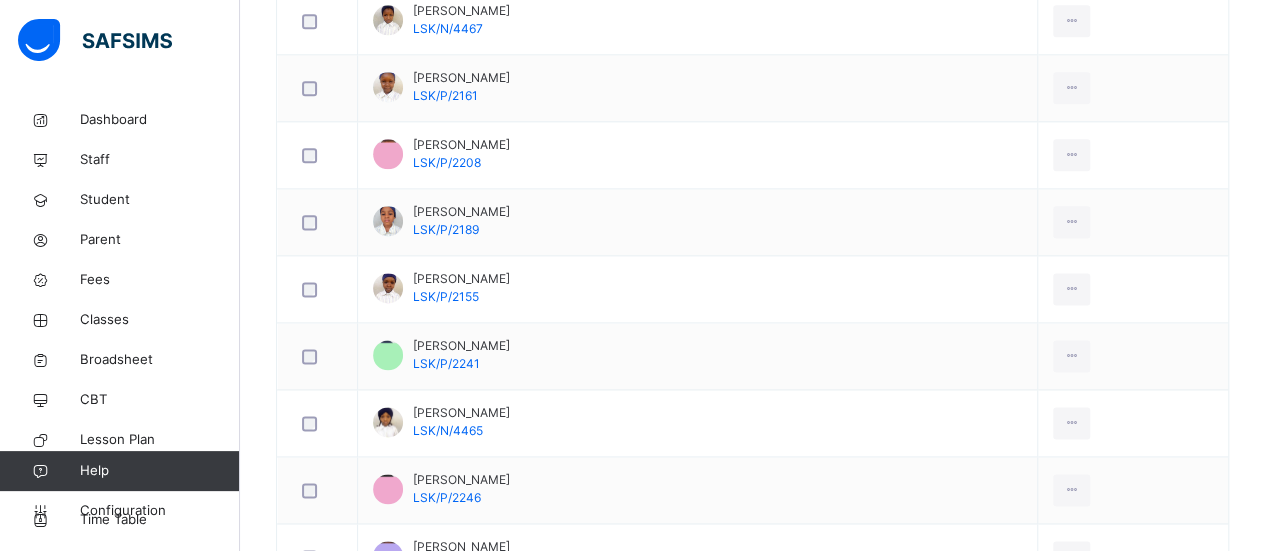 scroll, scrollTop: 1206, scrollLeft: 0, axis: vertical 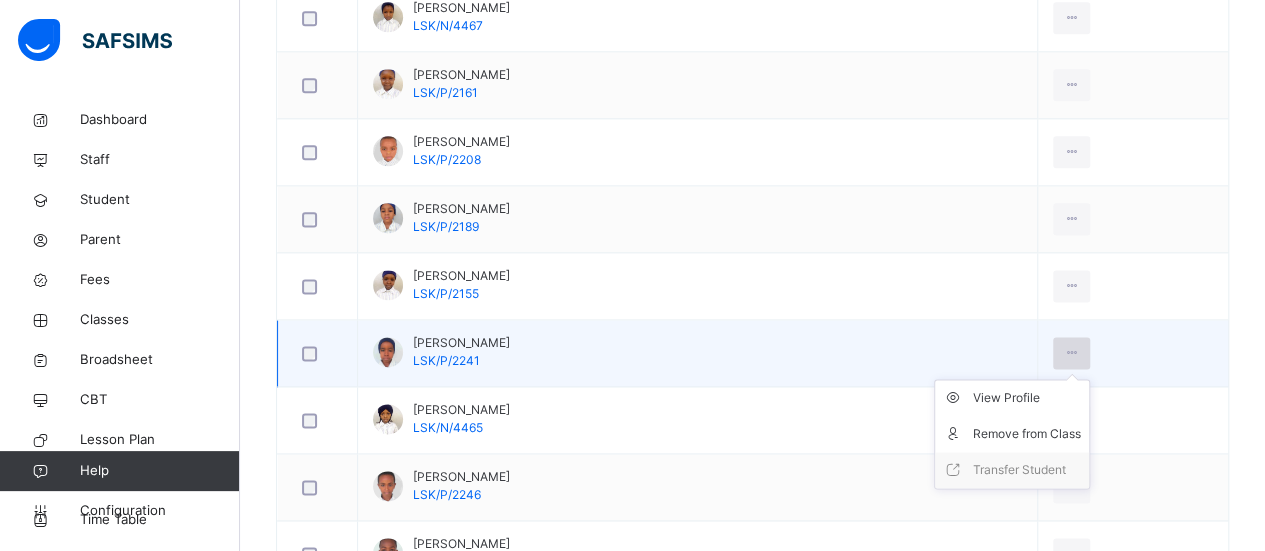 click at bounding box center (1071, 353) 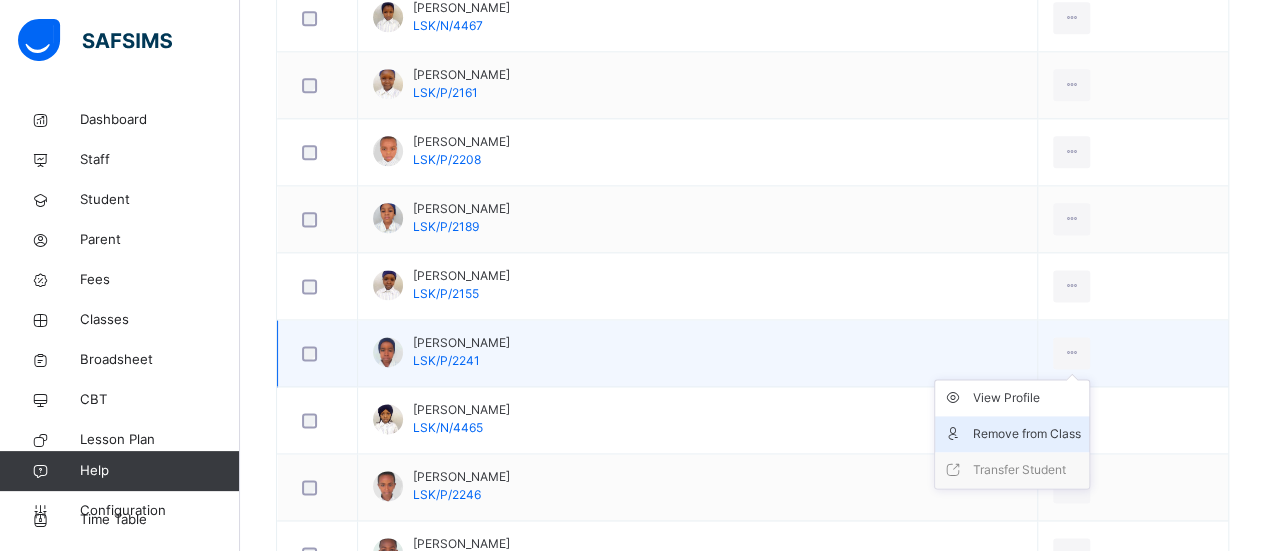 click on "Remove from Class" at bounding box center (1027, 434) 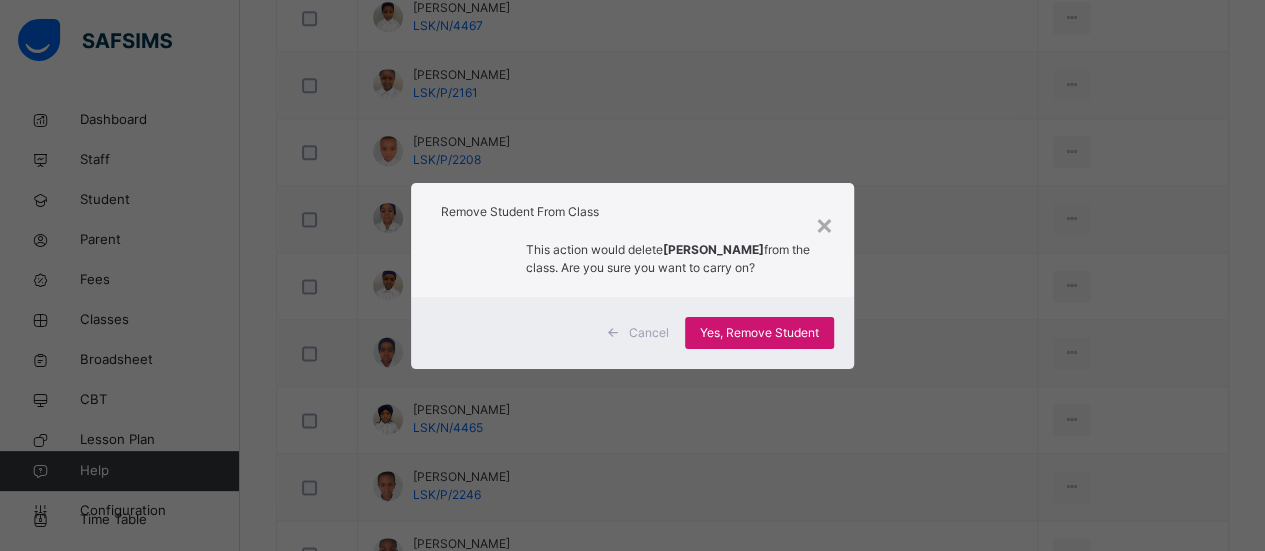 click on "Yes, Remove Student" at bounding box center (759, 333) 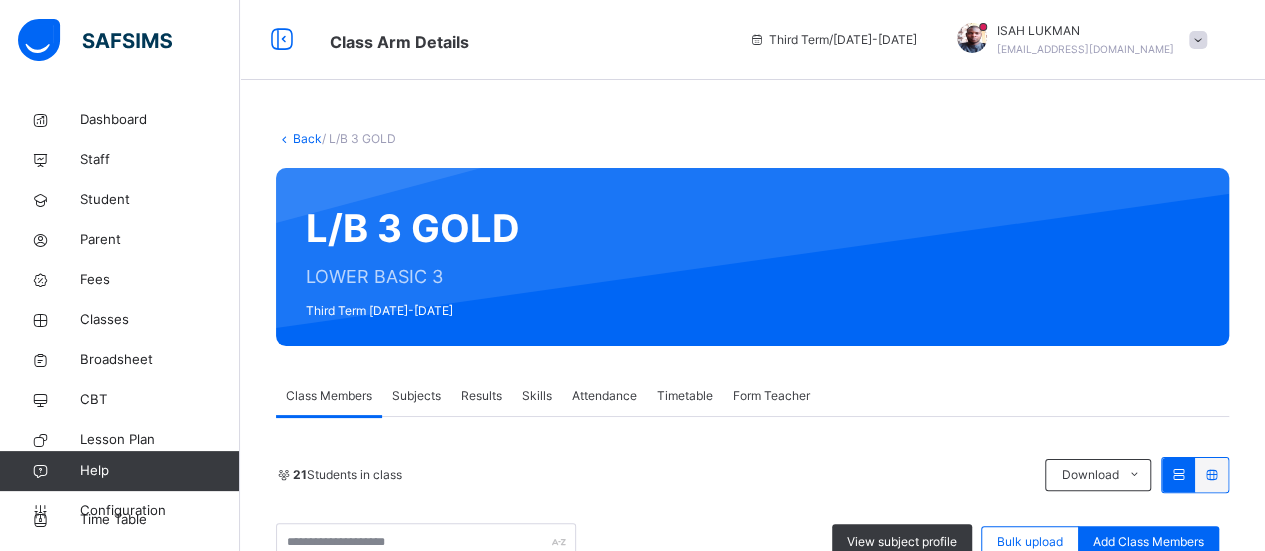 scroll, scrollTop: 14, scrollLeft: 0, axis: vertical 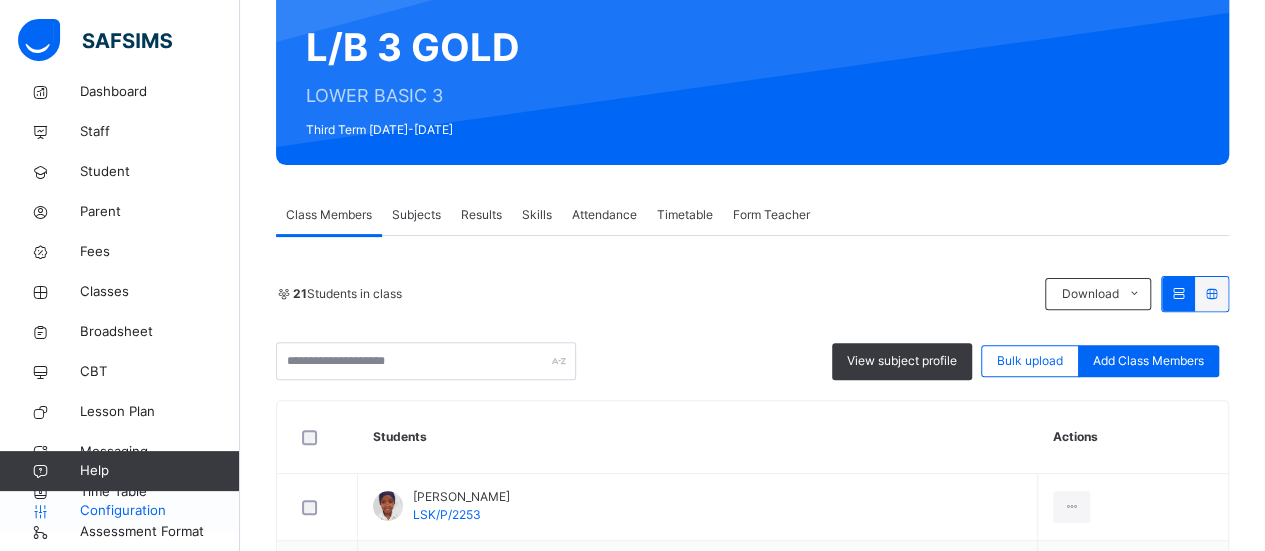 click on "Configuration" at bounding box center (159, 511) 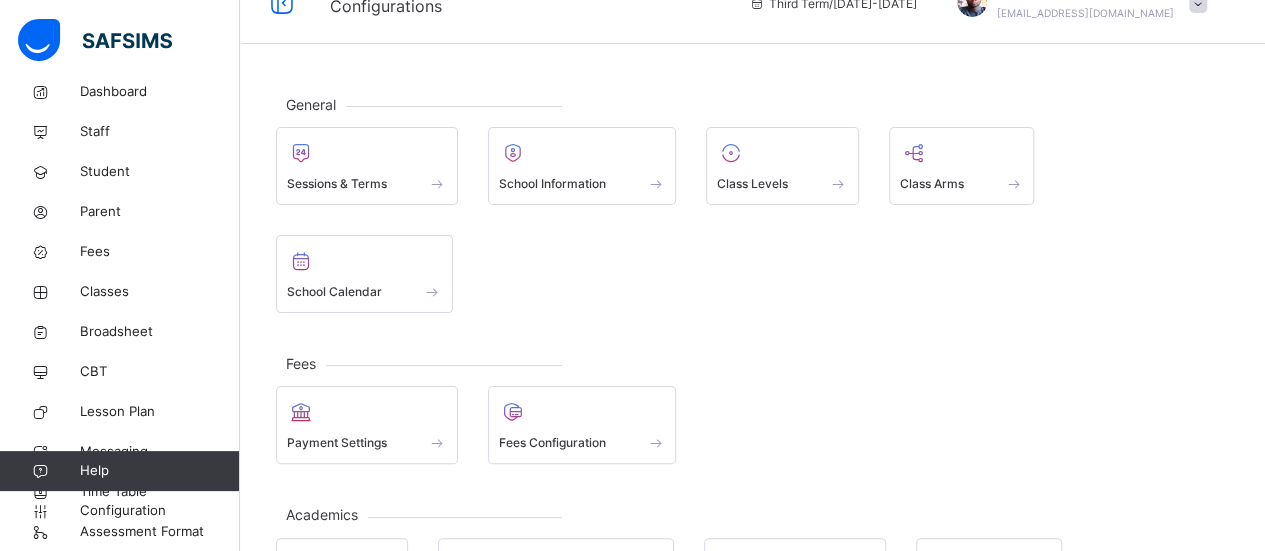 scroll, scrollTop: 30, scrollLeft: 0, axis: vertical 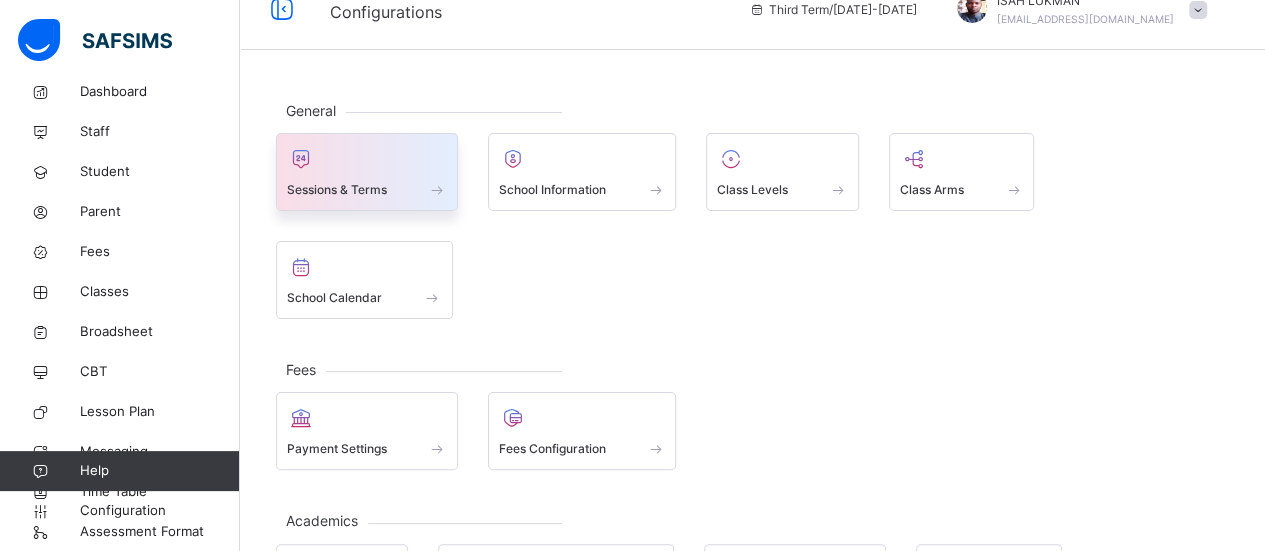 click on "Sessions & Terms" at bounding box center (367, 189) 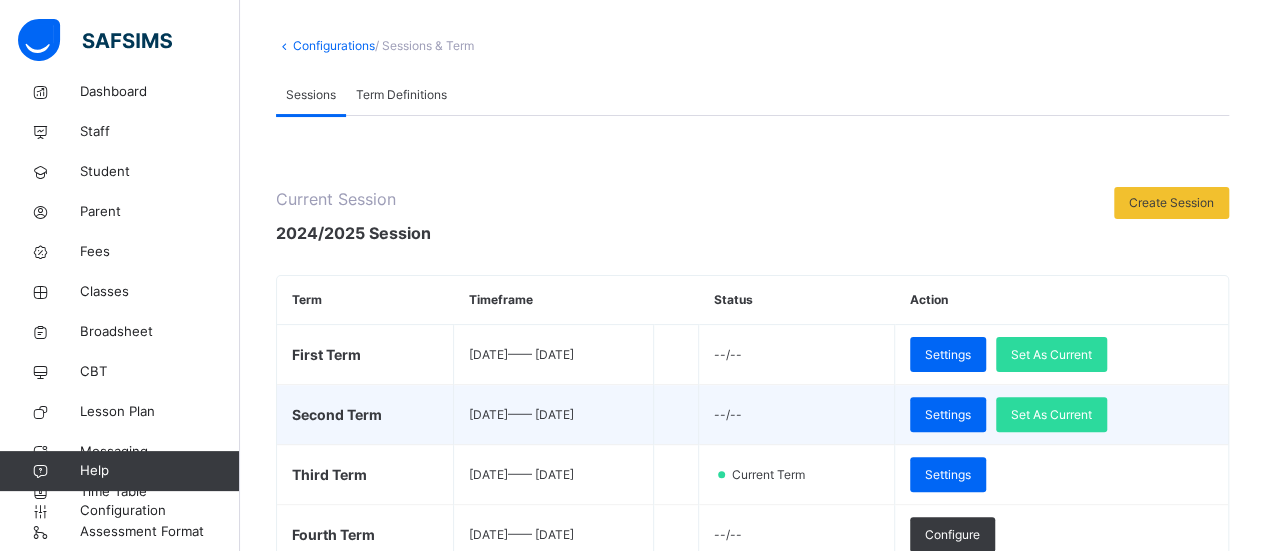 scroll, scrollTop: 94, scrollLeft: 0, axis: vertical 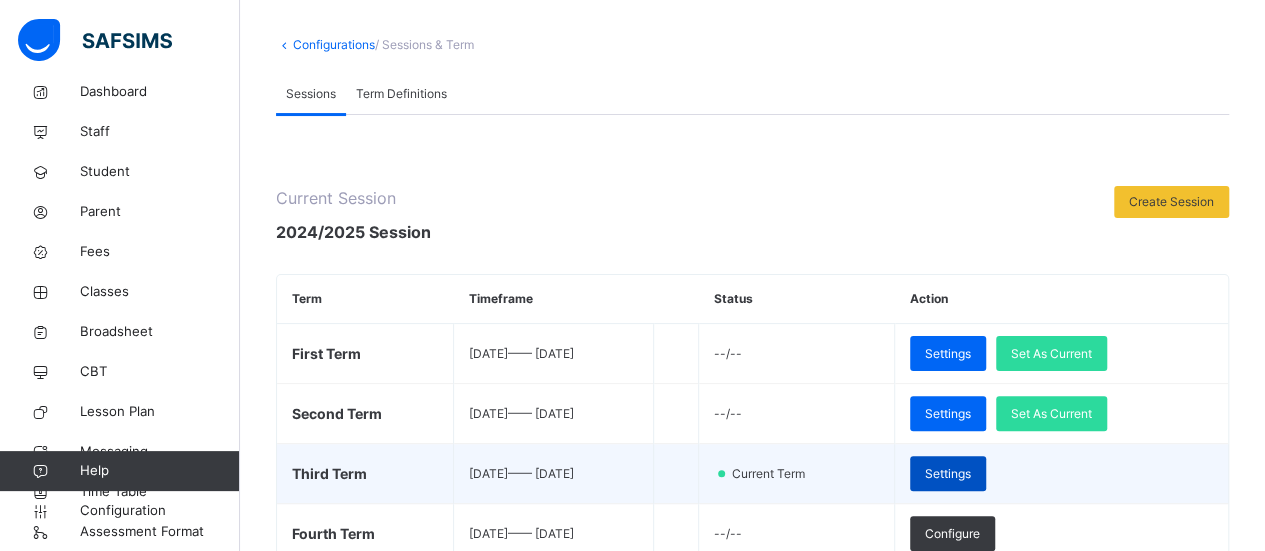 click on "Settings" at bounding box center [948, 474] 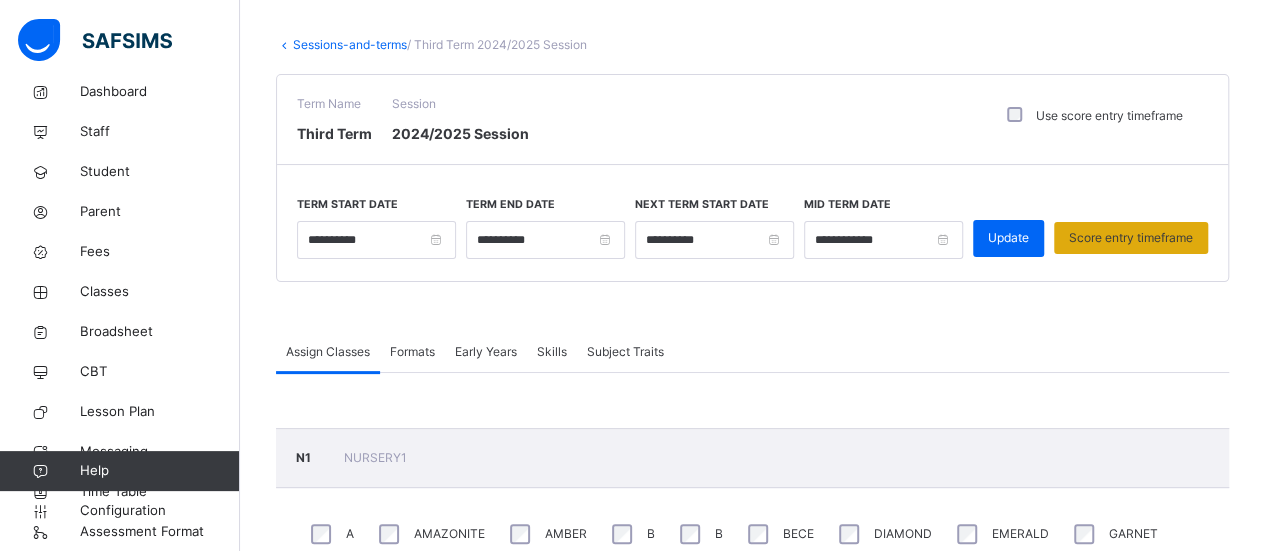 click on "Score entry timeframe" at bounding box center [1131, 238] 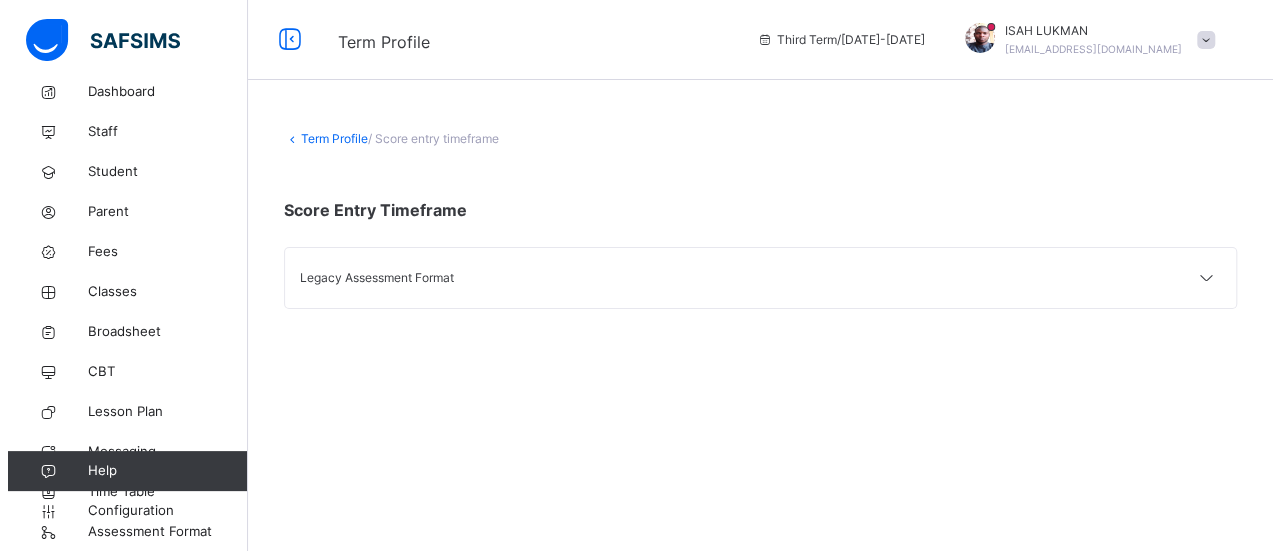 scroll, scrollTop: 0, scrollLeft: 0, axis: both 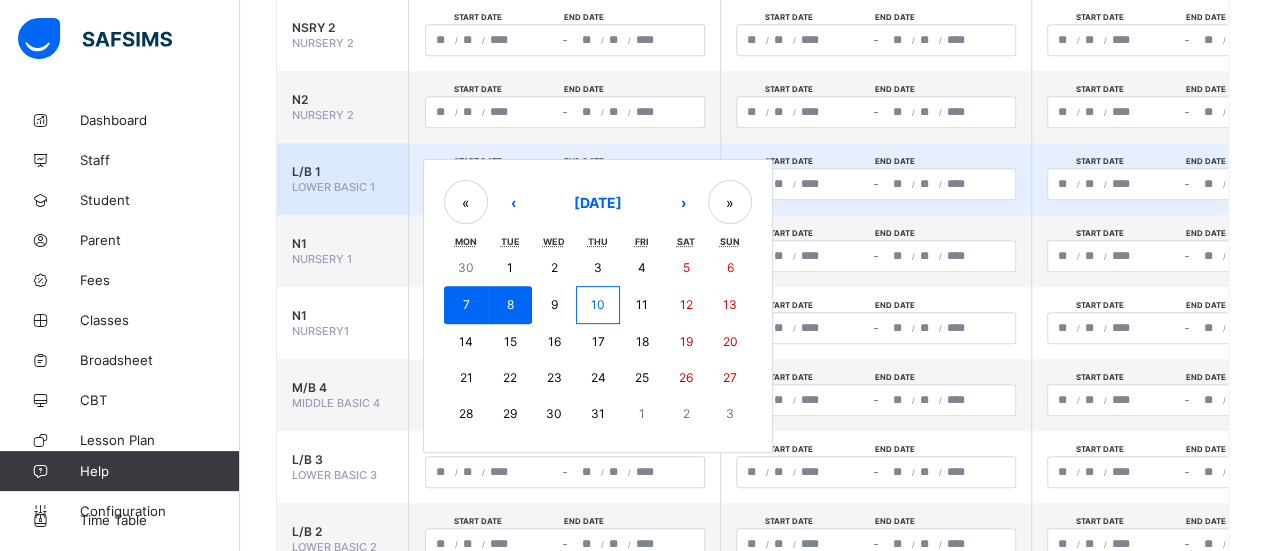 click on "**********" at bounding box center (565, 184) 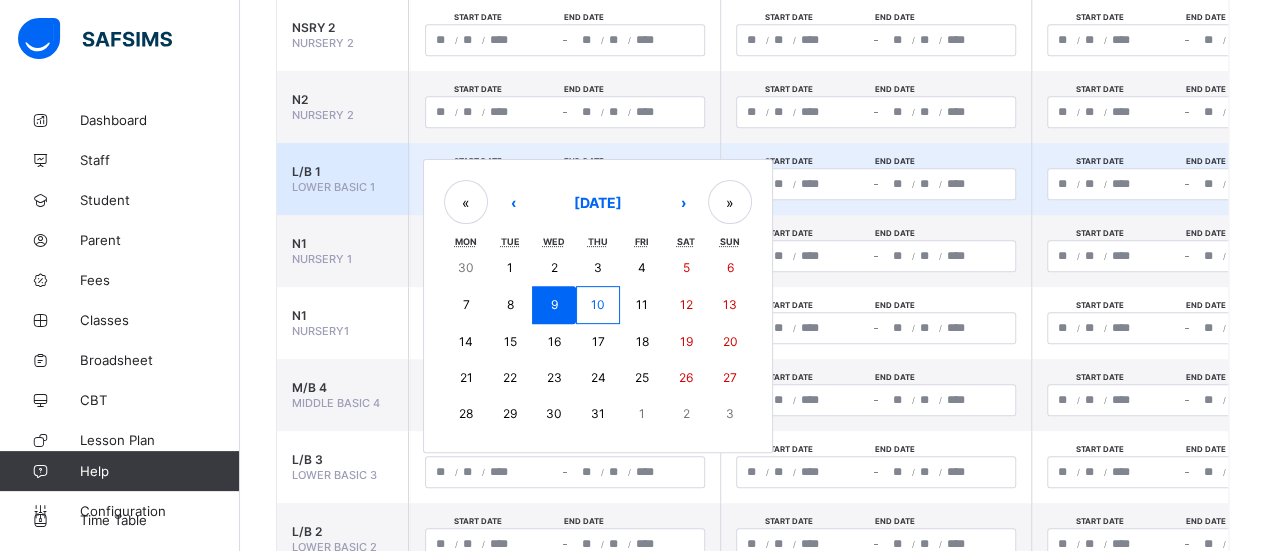 click on "10" at bounding box center [598, 304] 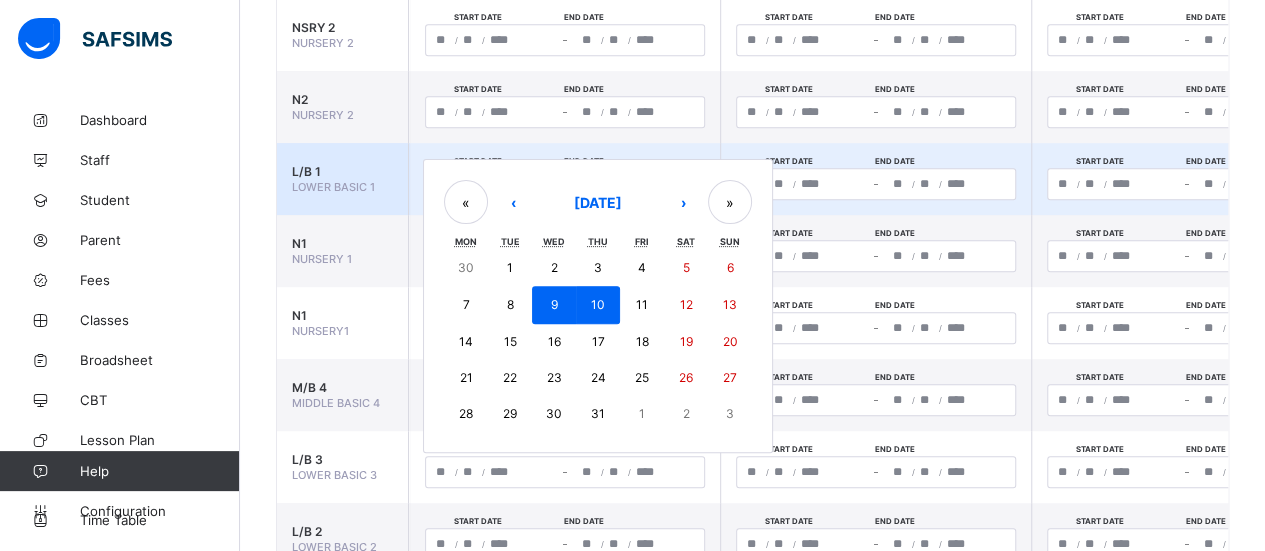 click on "**********" at bounding box center (565, 184) 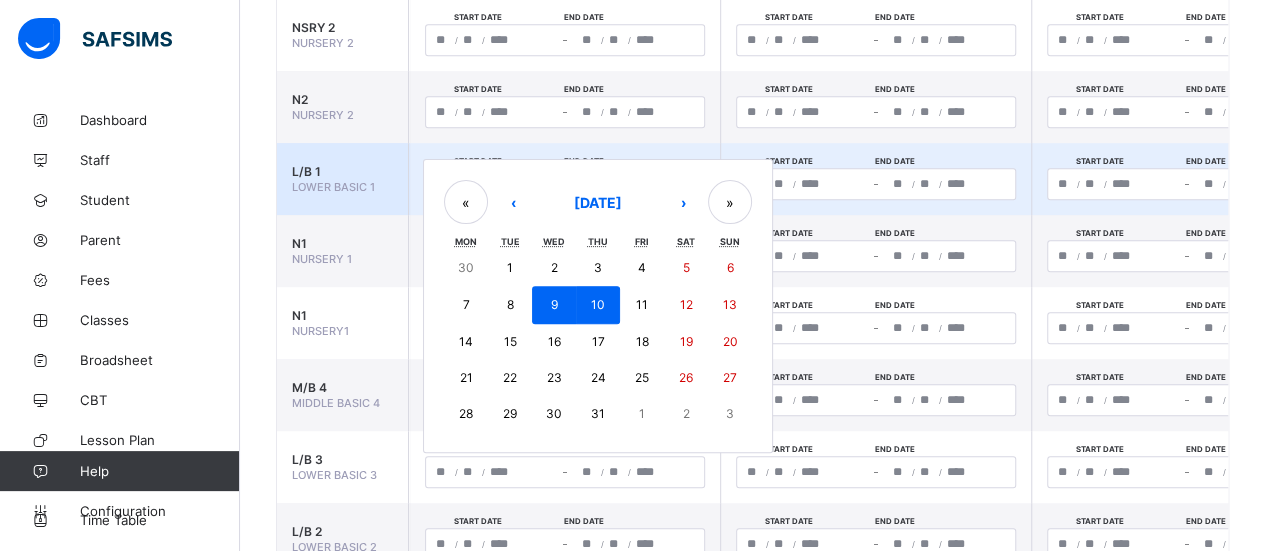 click on "10" at bounding box center [598, 304] 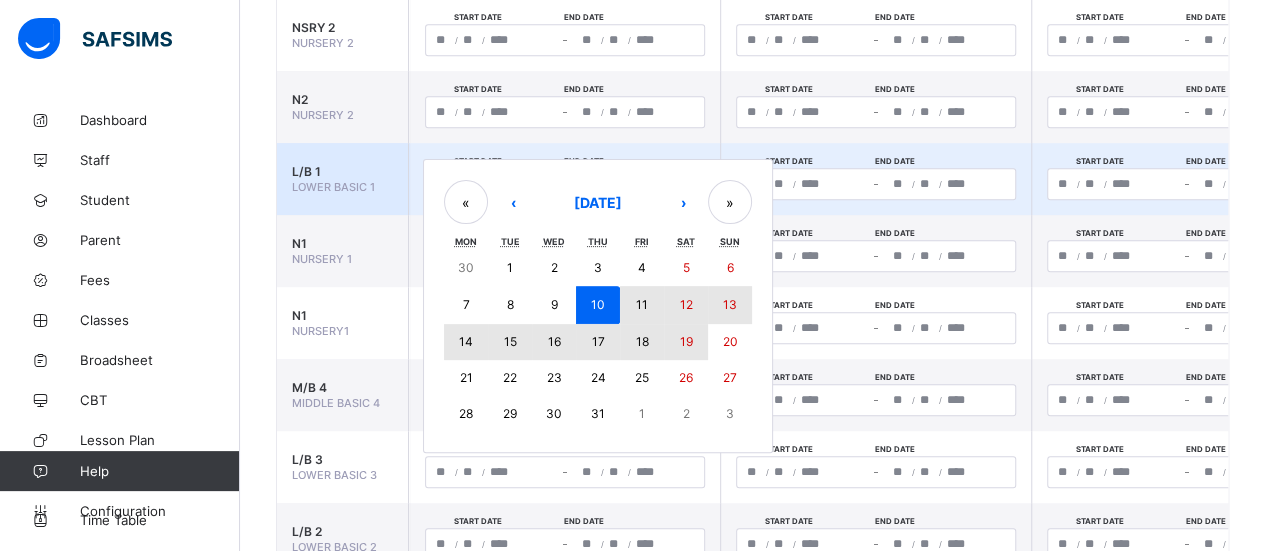 click on "19" at bounding box center (685, 341) 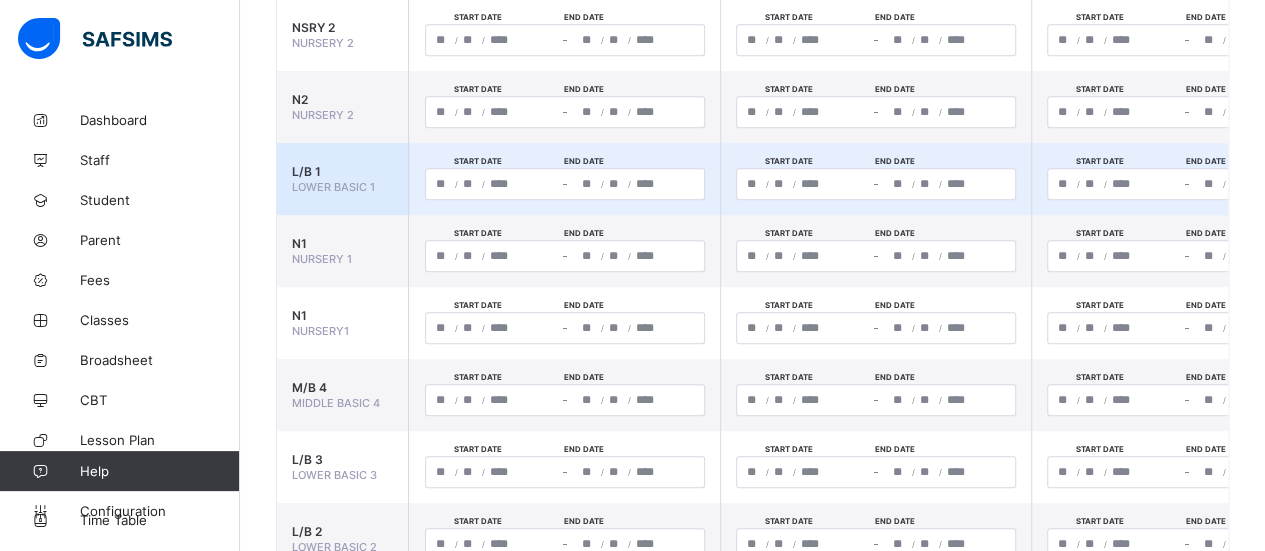 click on "**********" at bounding box center (565, 328) 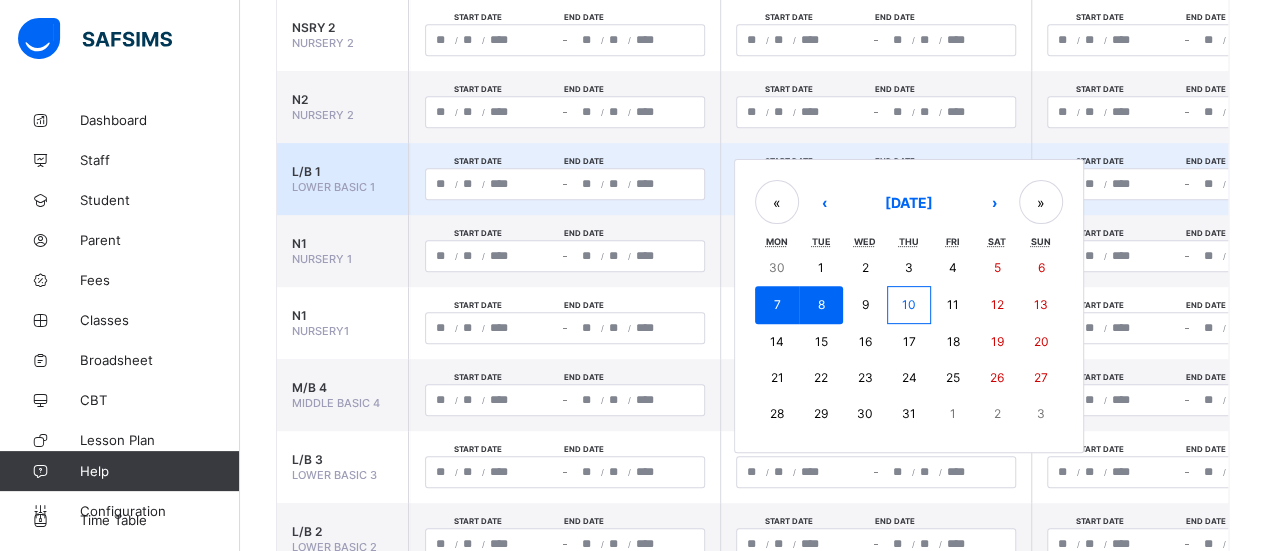 click on "10" at bounding box center (909, 304) 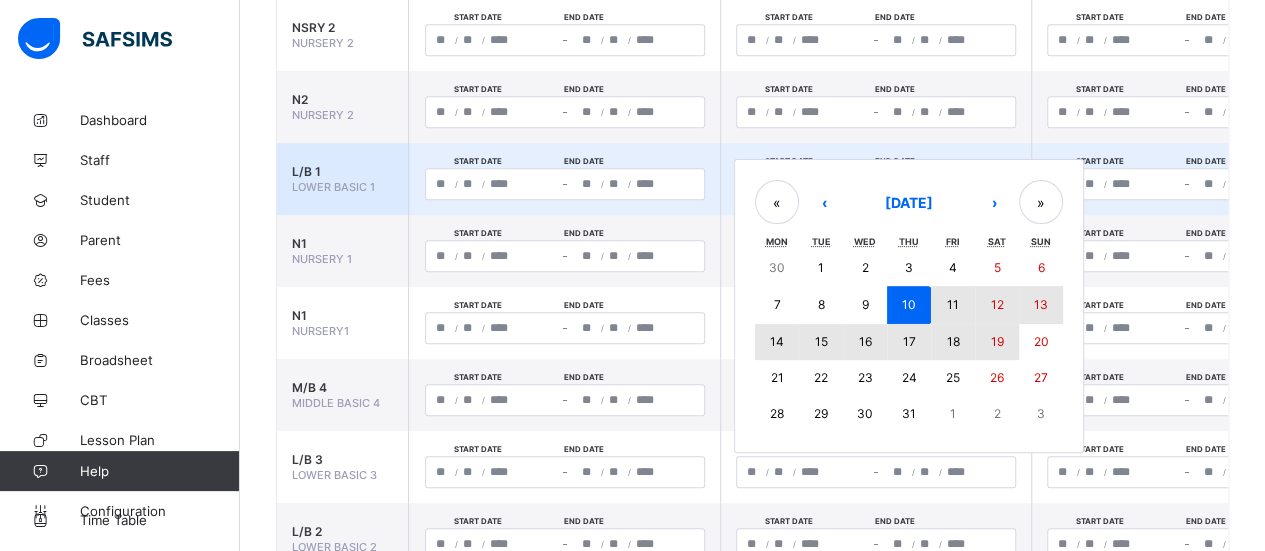 click on "19" at bounding box center [996, 341] 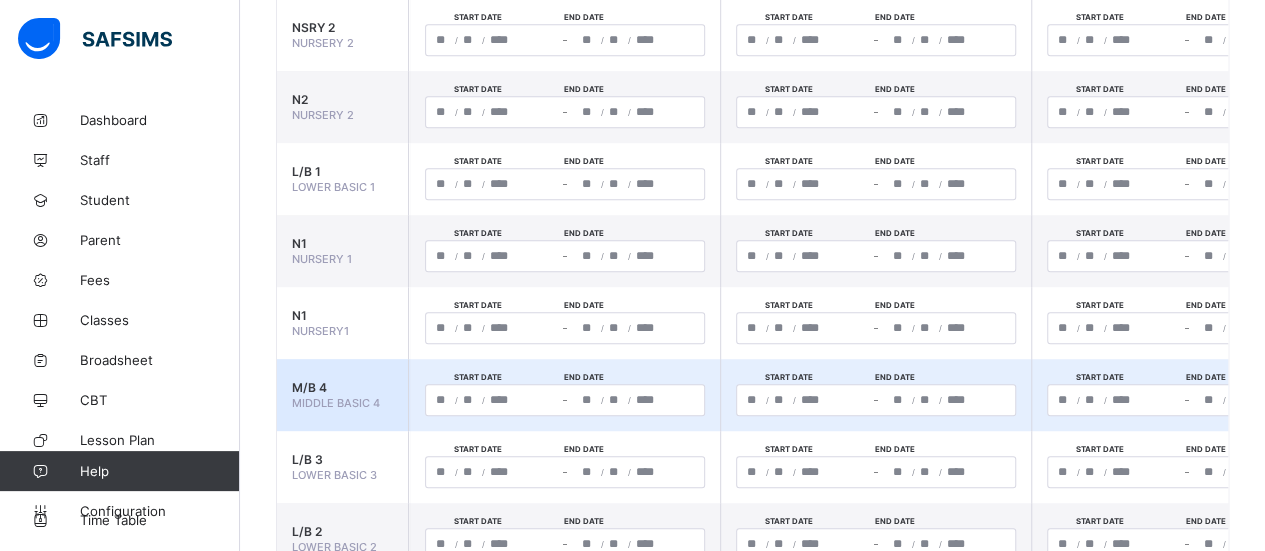 click on "/" 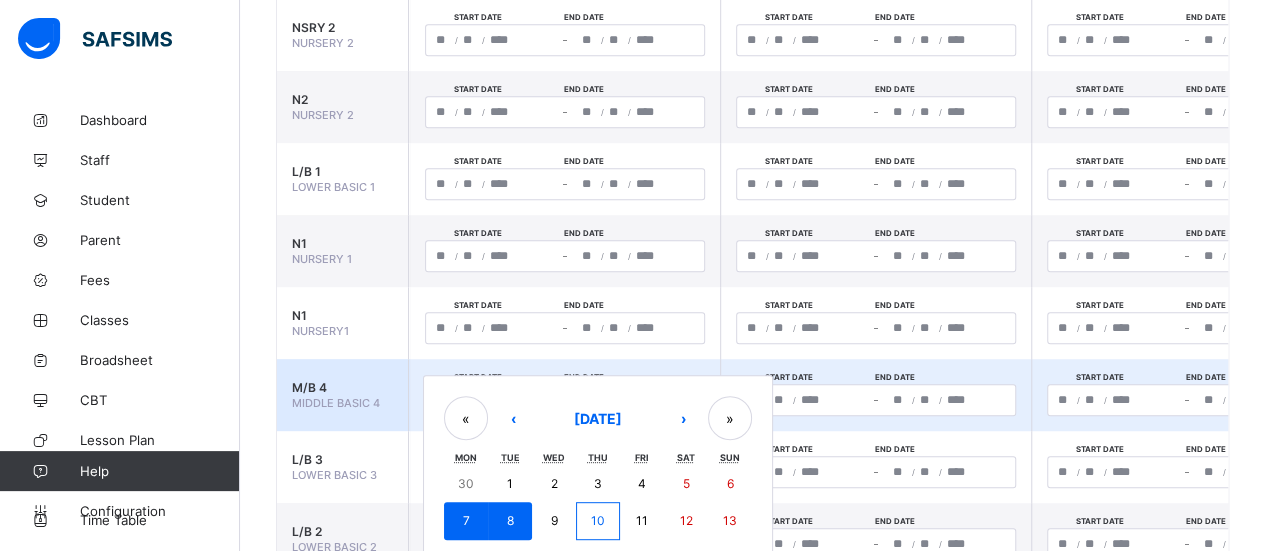 click on "**********" at bounding box center (565, 400) 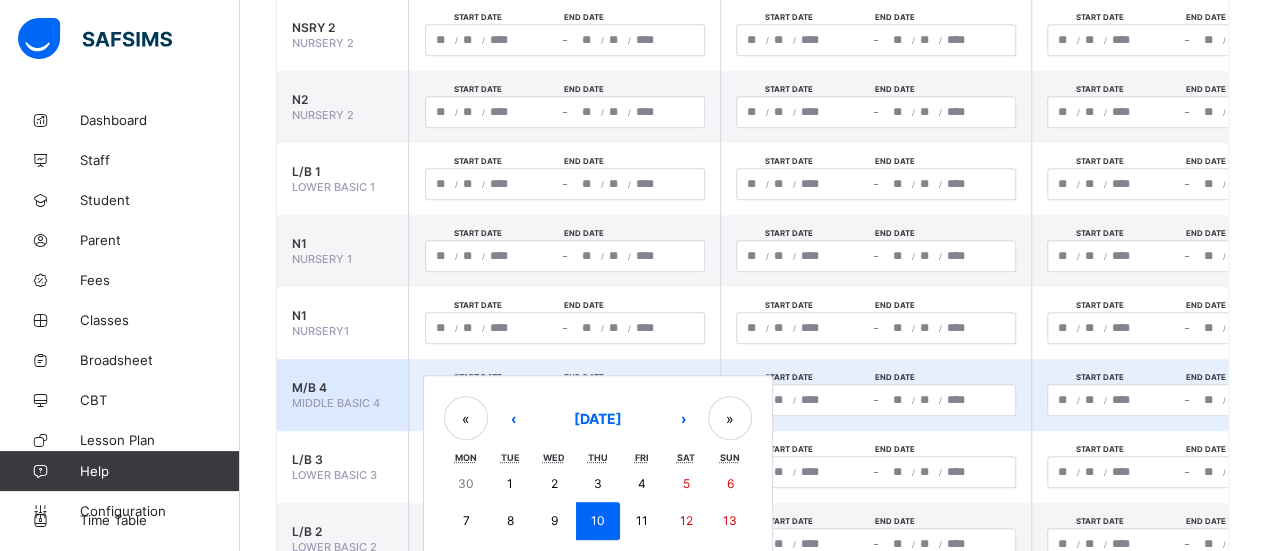 scroll, scrollTop: 566, scrollLeft: 0, axis: vertical 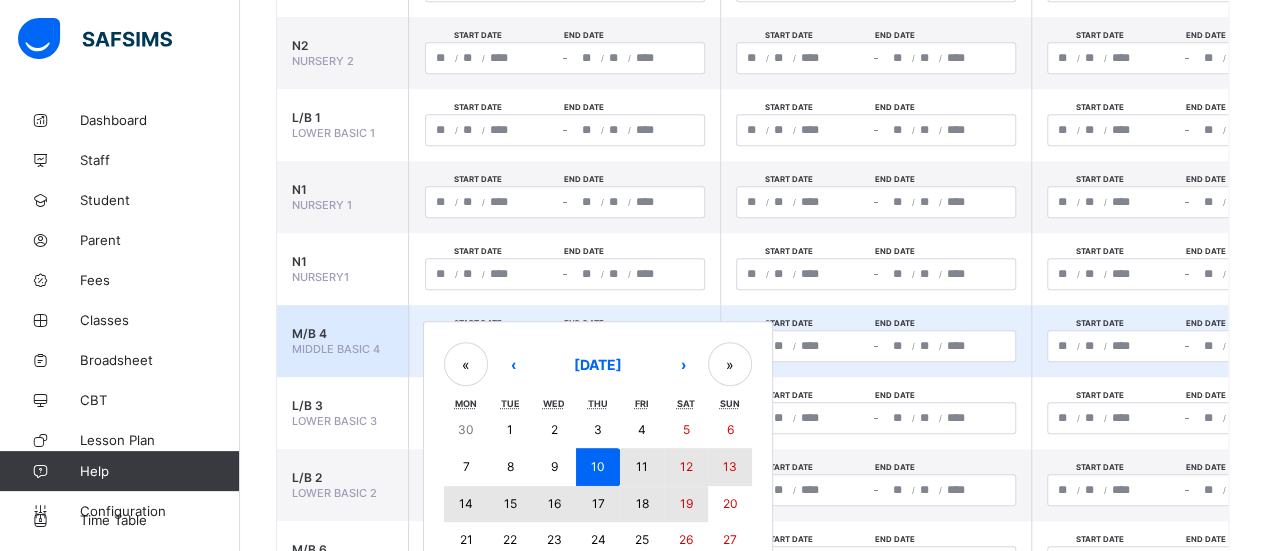 click on "19" at bounding box center (685, 503) 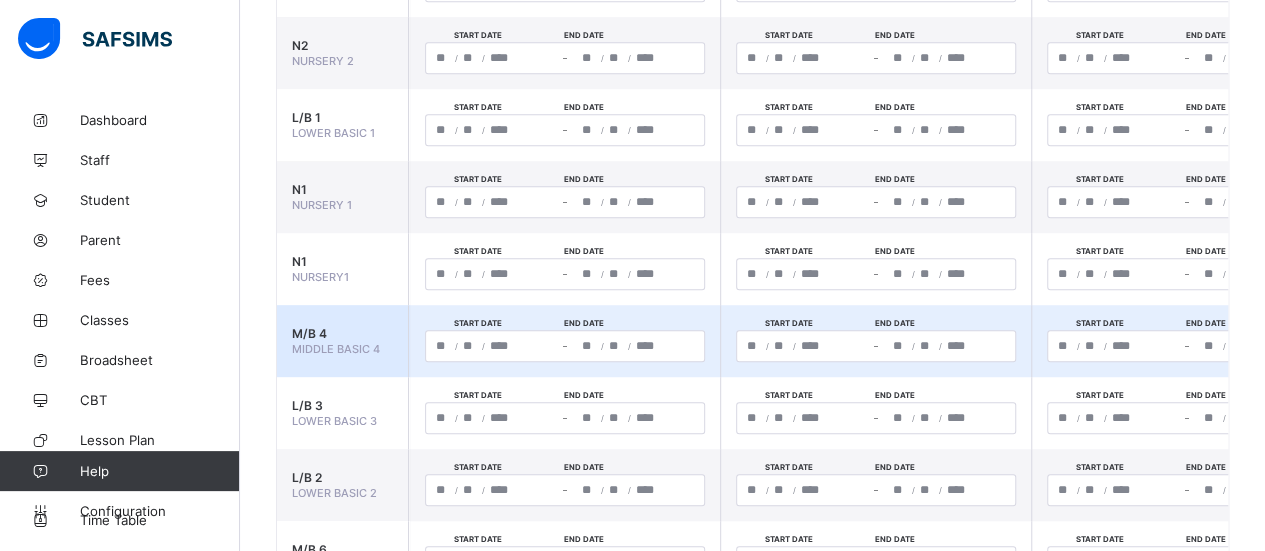 type on "**********" 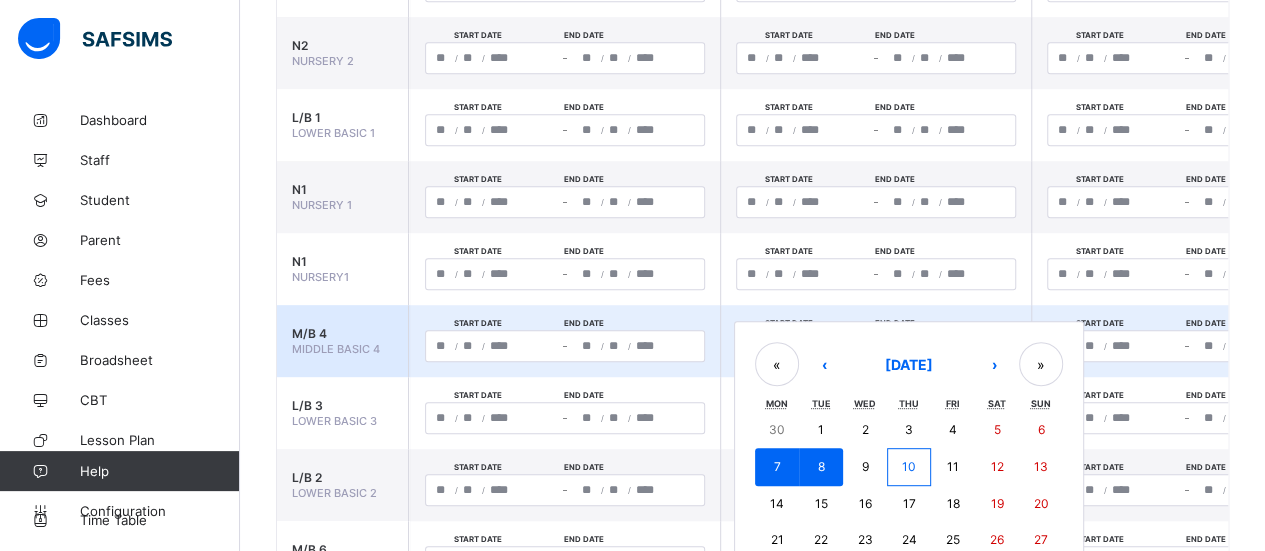 click on "**********" at bounding box center (876, 346) 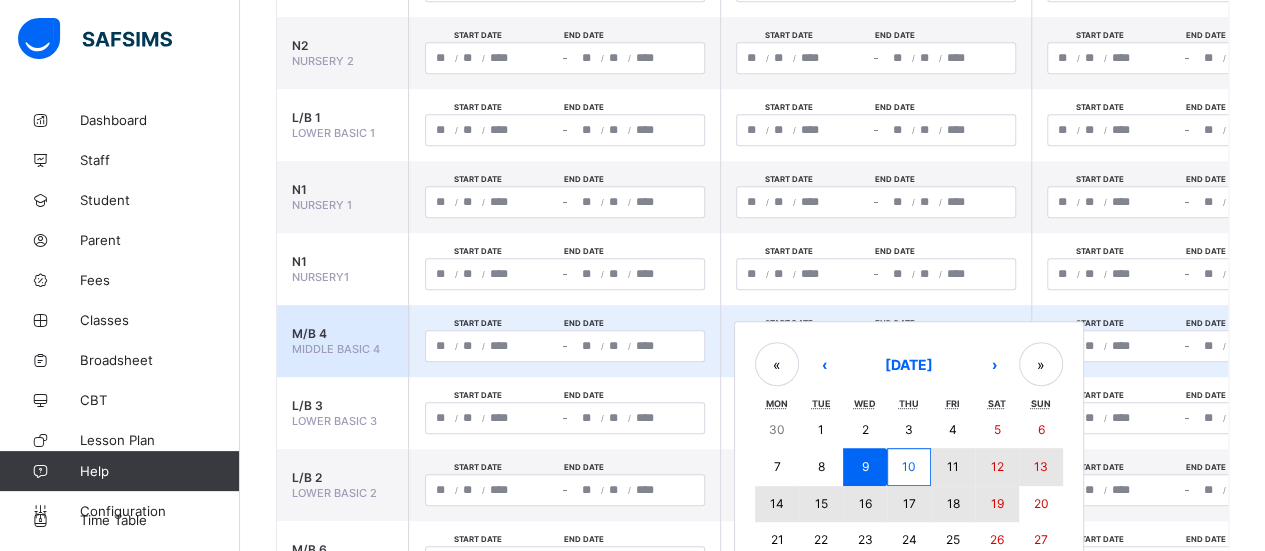 click on "19" at bounding box center [997, 504] 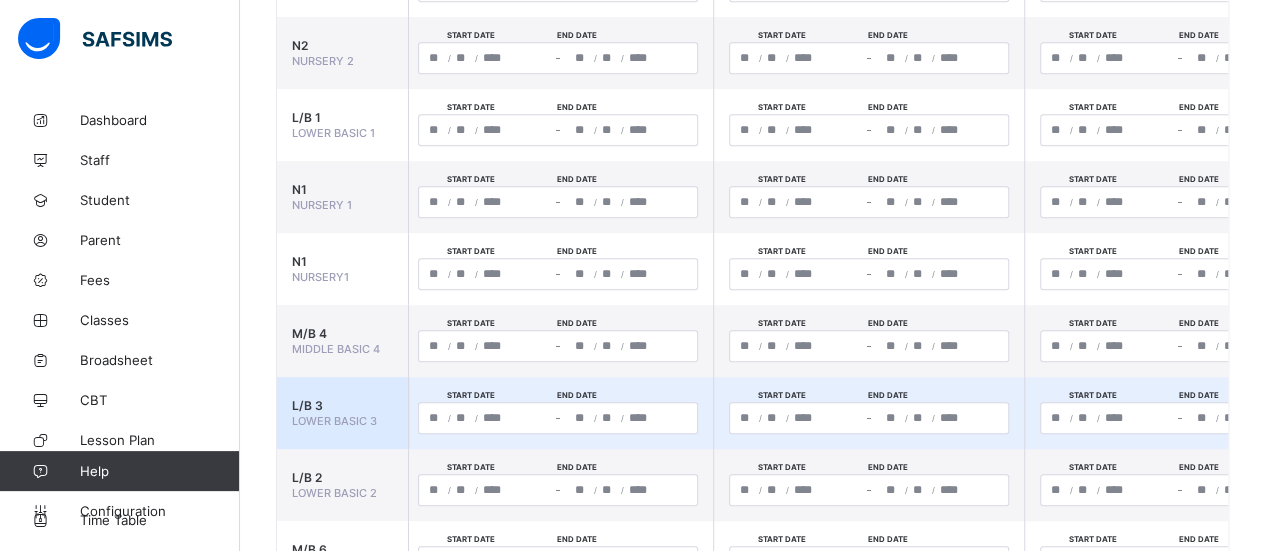 scroll, scrollTop: 0, scrollLeft: 8, axis: horizontal 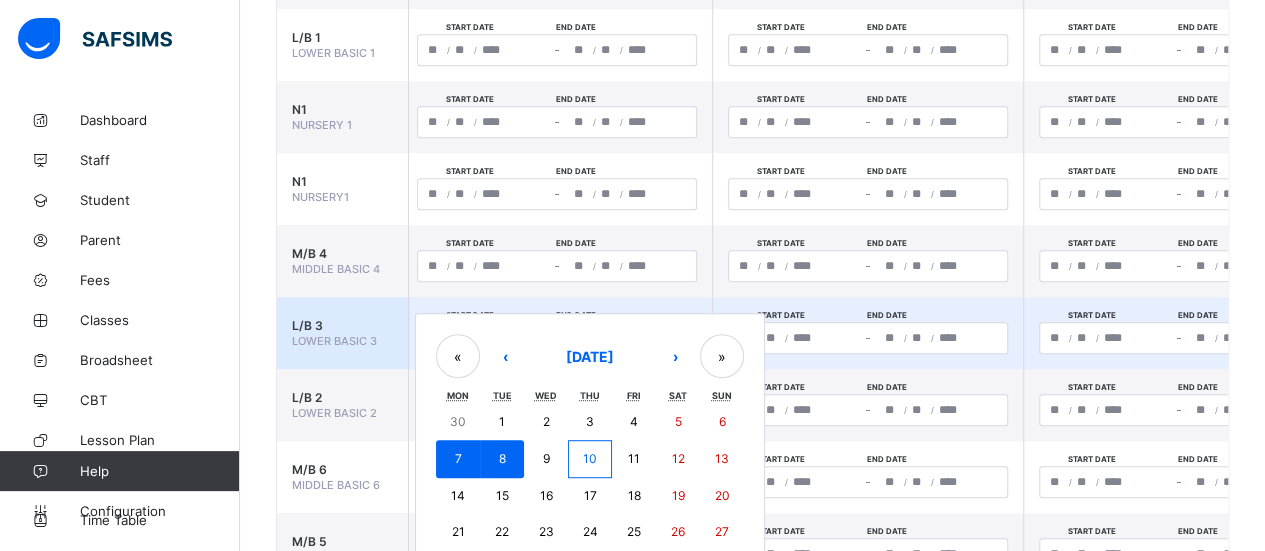 click on "**********" at bounding box center [557, 338] 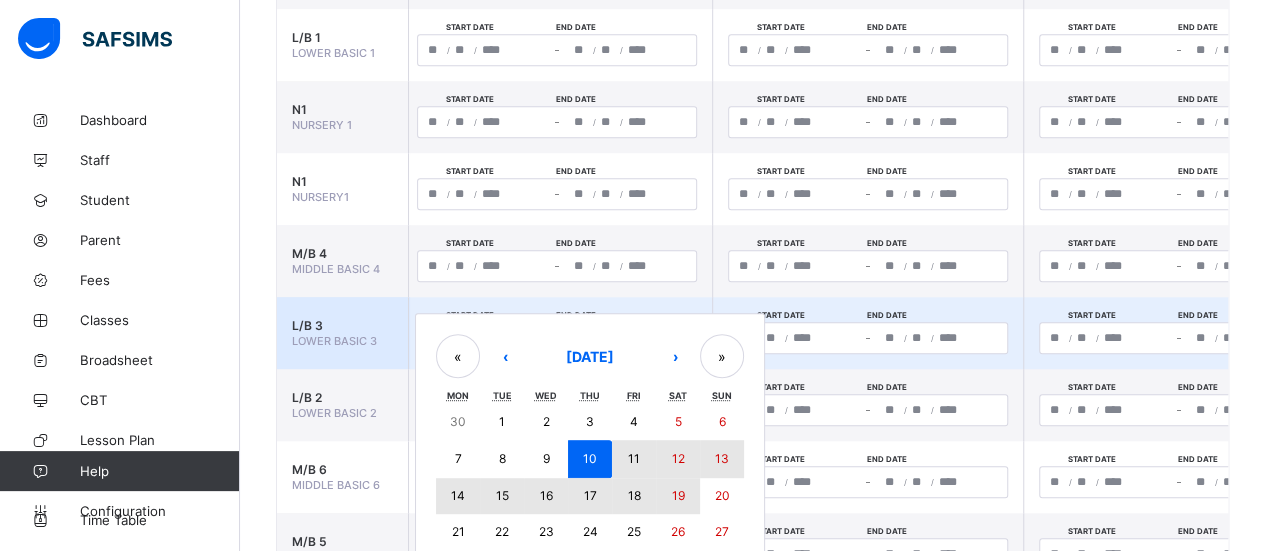 click on "19" at bounding box center (677, 495) 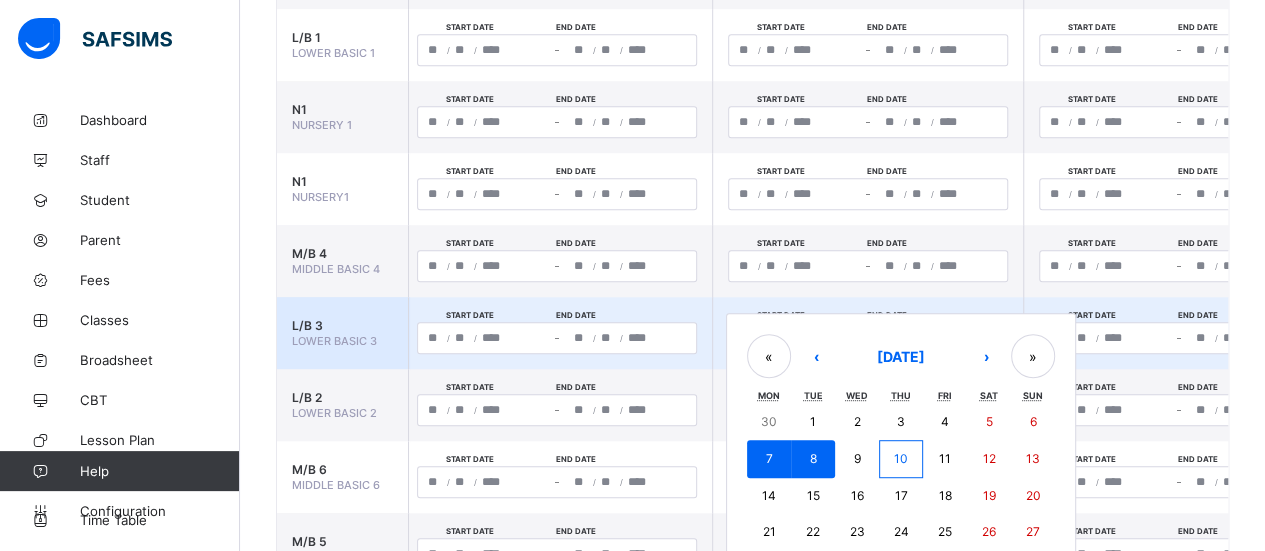 click on "**********" at bounding box center (868, 338) 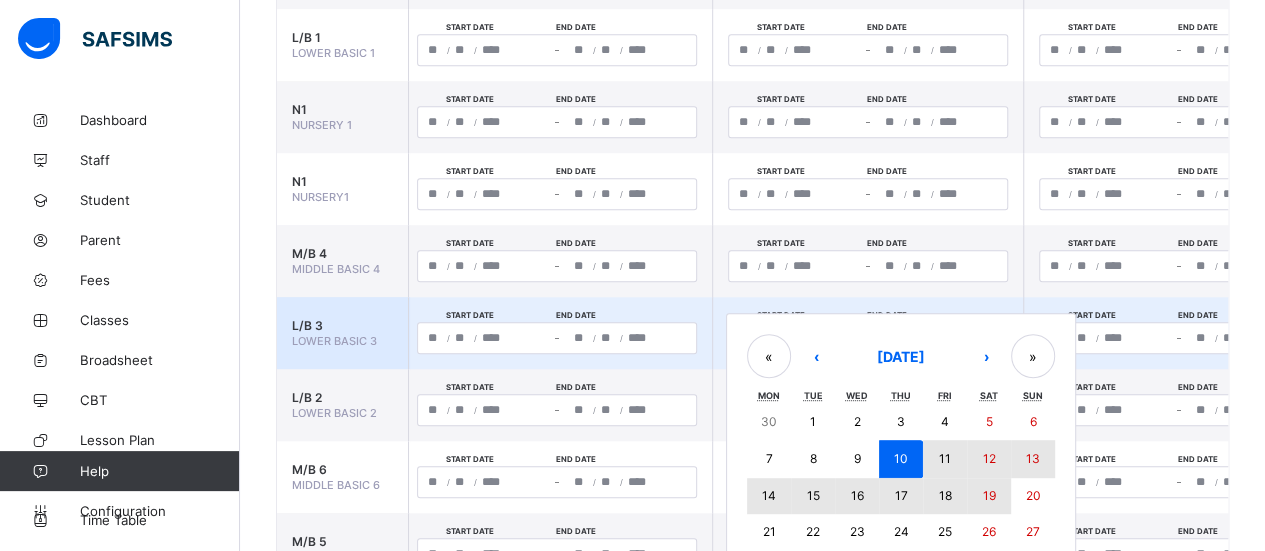 click on "19" at bounding box center (988, 495) 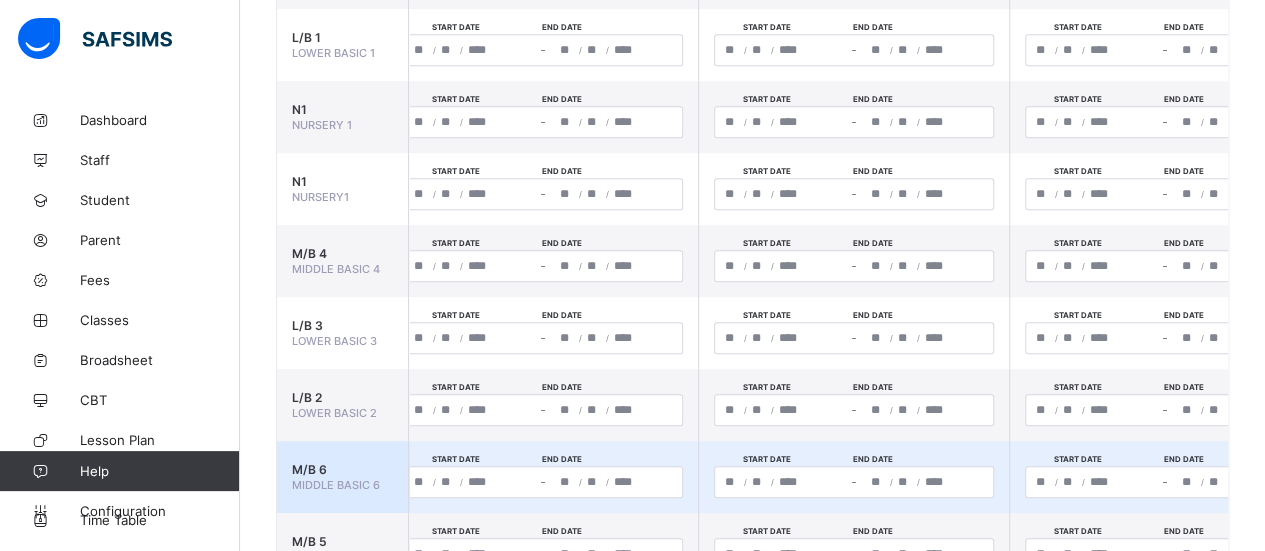 scroll, scrollTop: 0, scrollLeft: 22, axis: horizontal 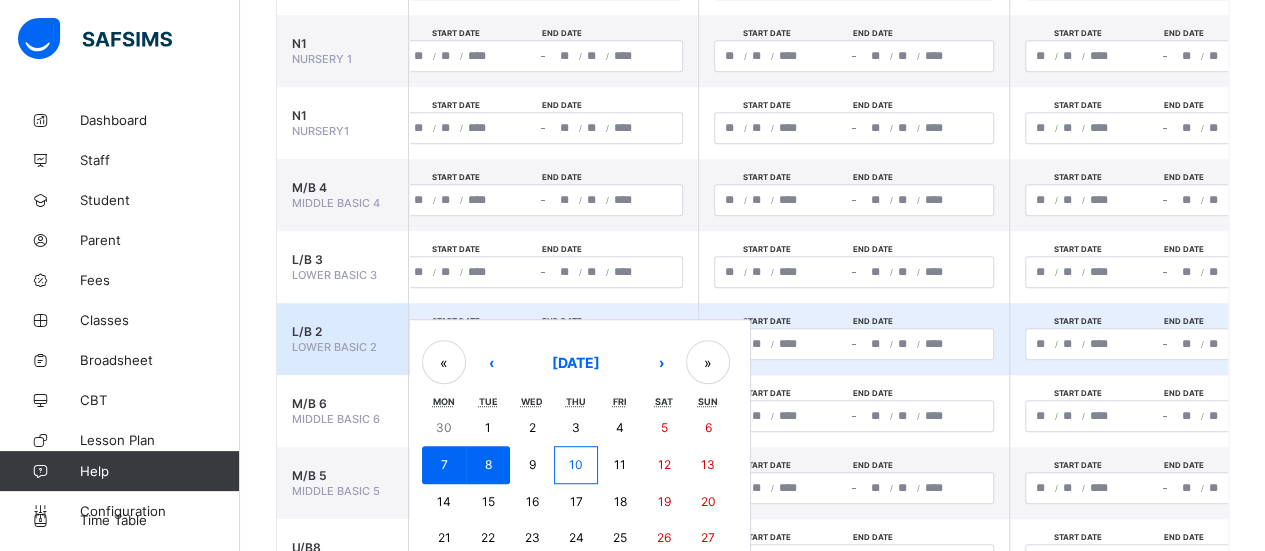 click on "**********" at bounding box center (543, 344) 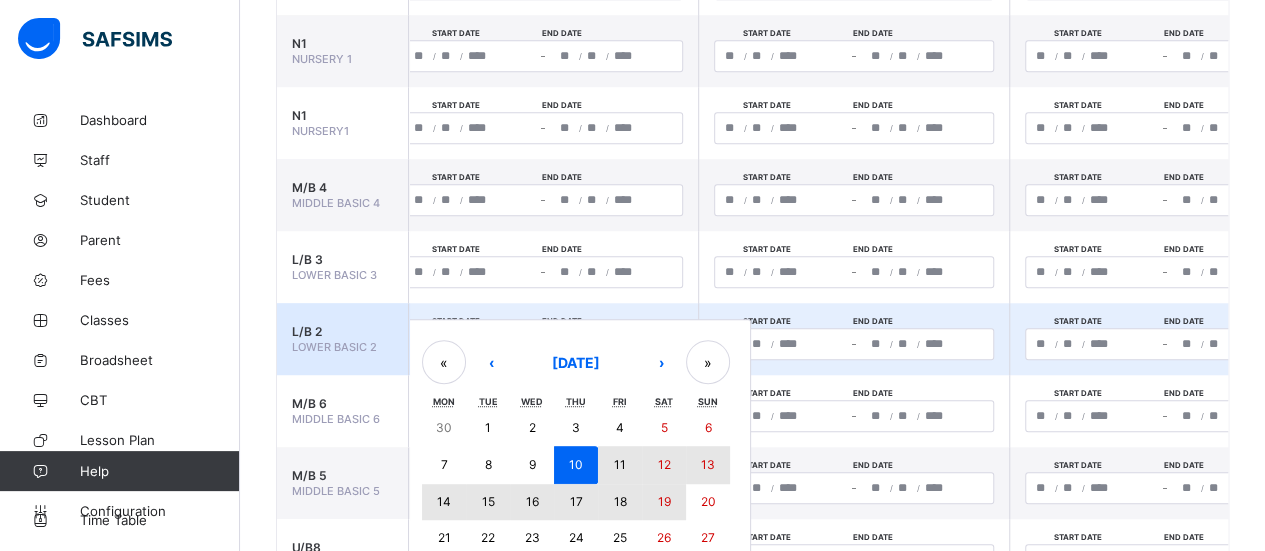 click on "19" at bounding box center (663, 501) 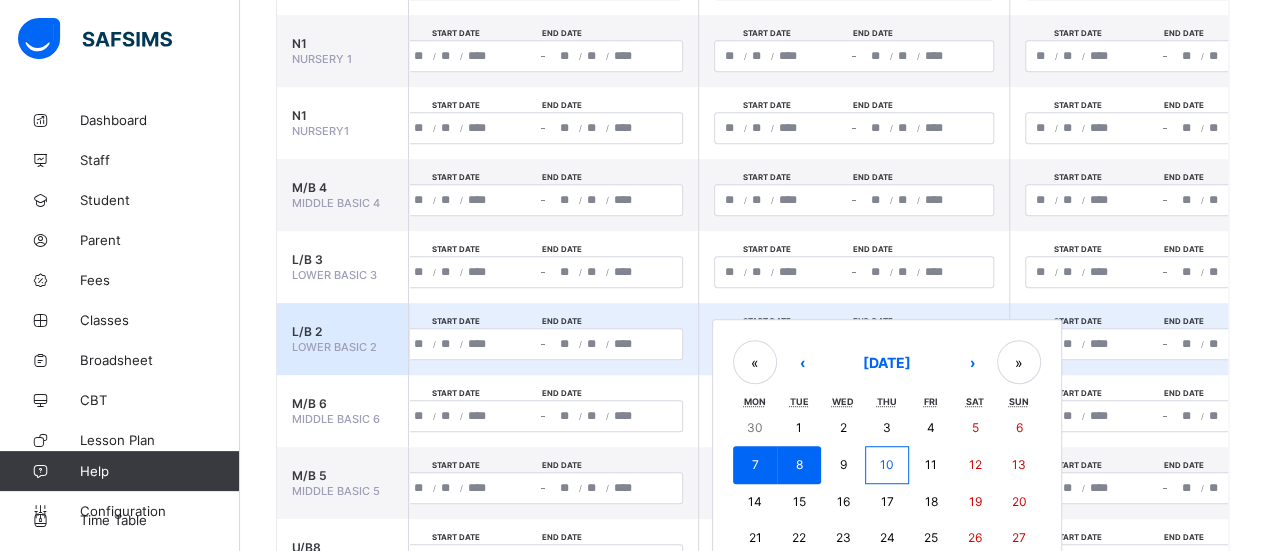 click on "**********" at bounding box center [854, 344] 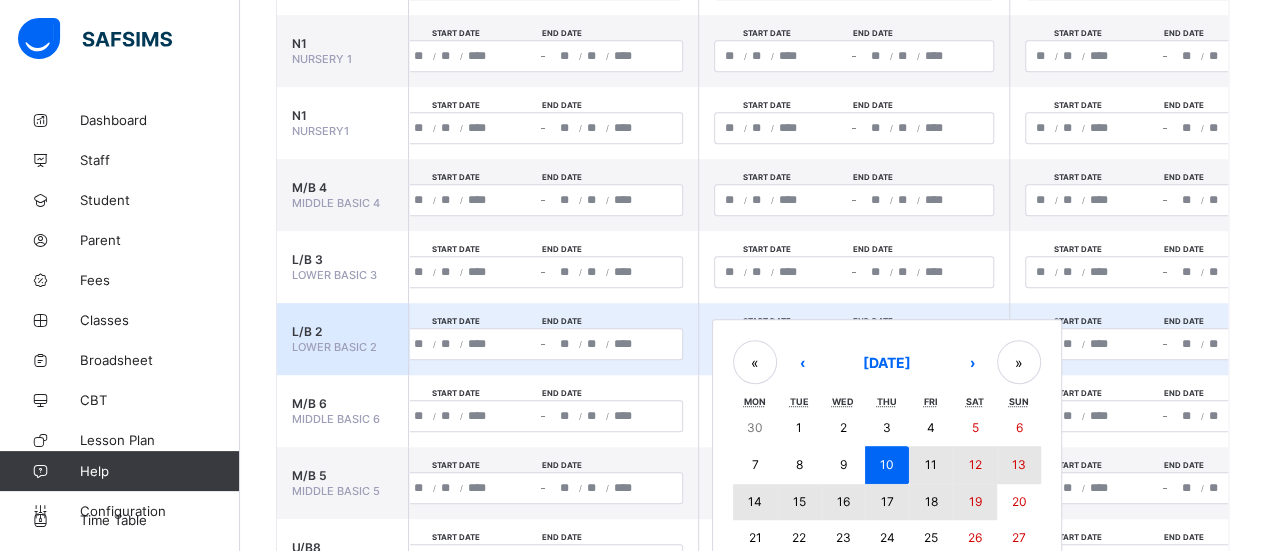 click on "19" at bounding box center [974, 501] 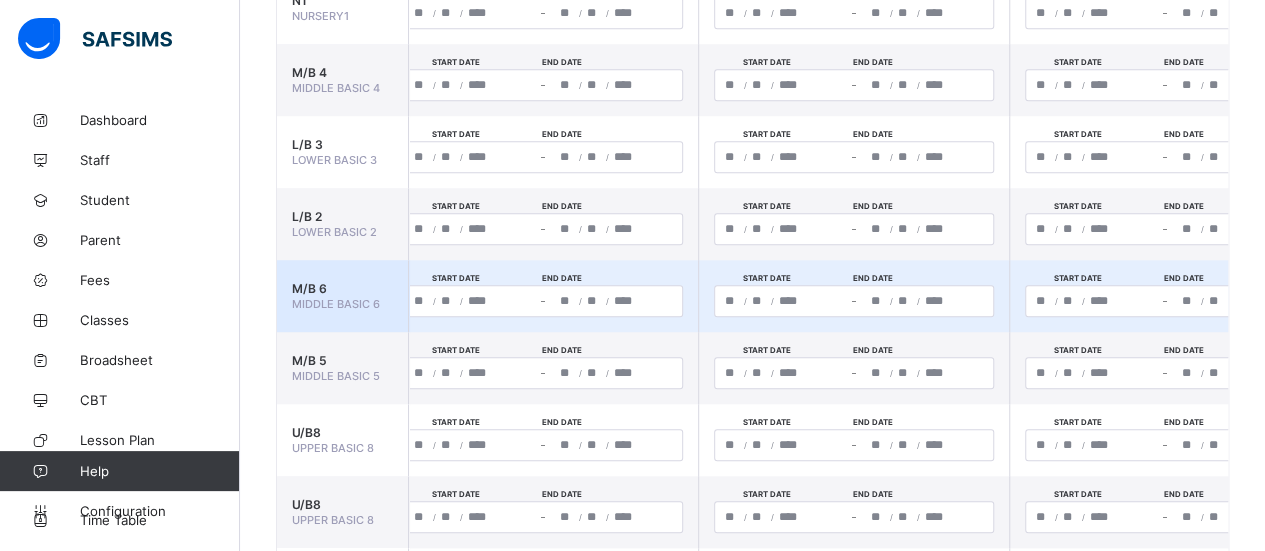 scroll, scrollTop: 852, scrollLeft: 0, axis: vertical 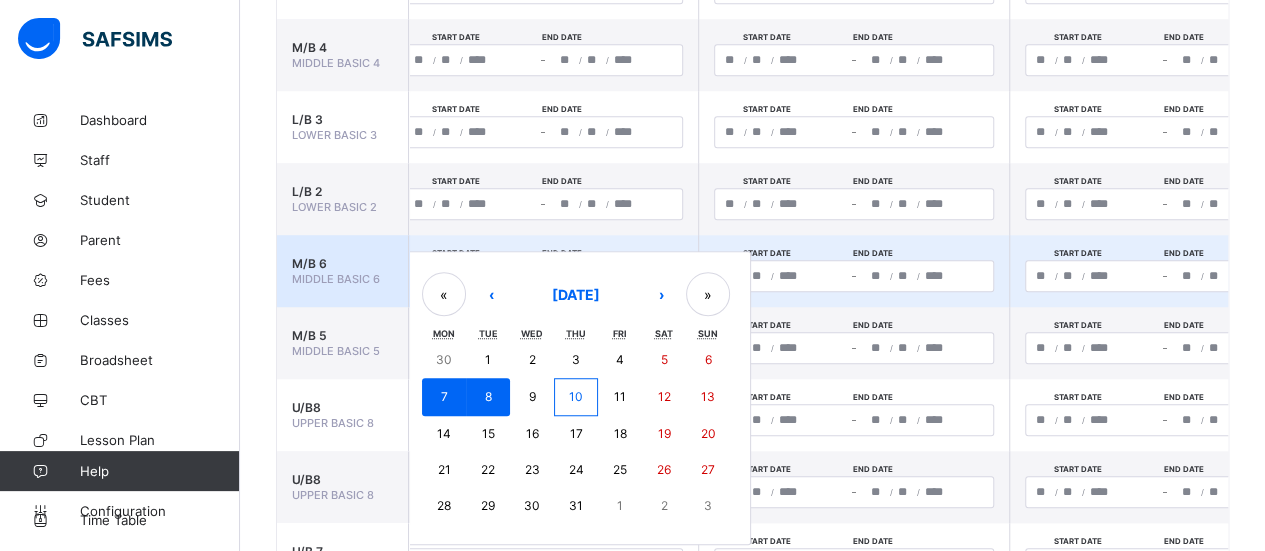 click on "**********" at bounding box center (543, 276) 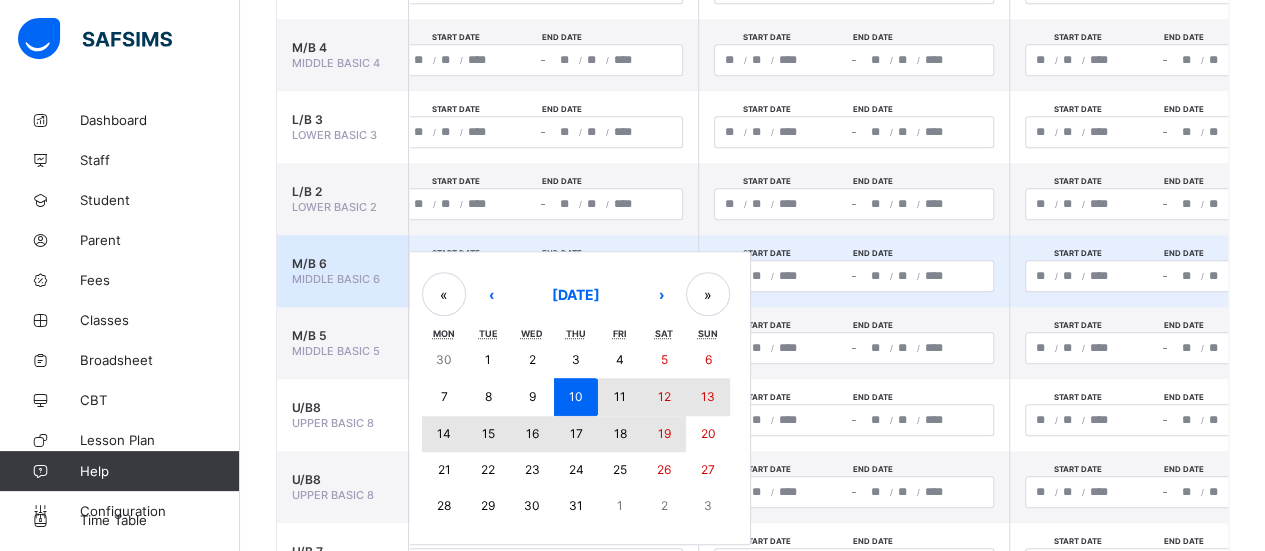 click on "19" at bounding box center (663, 433) 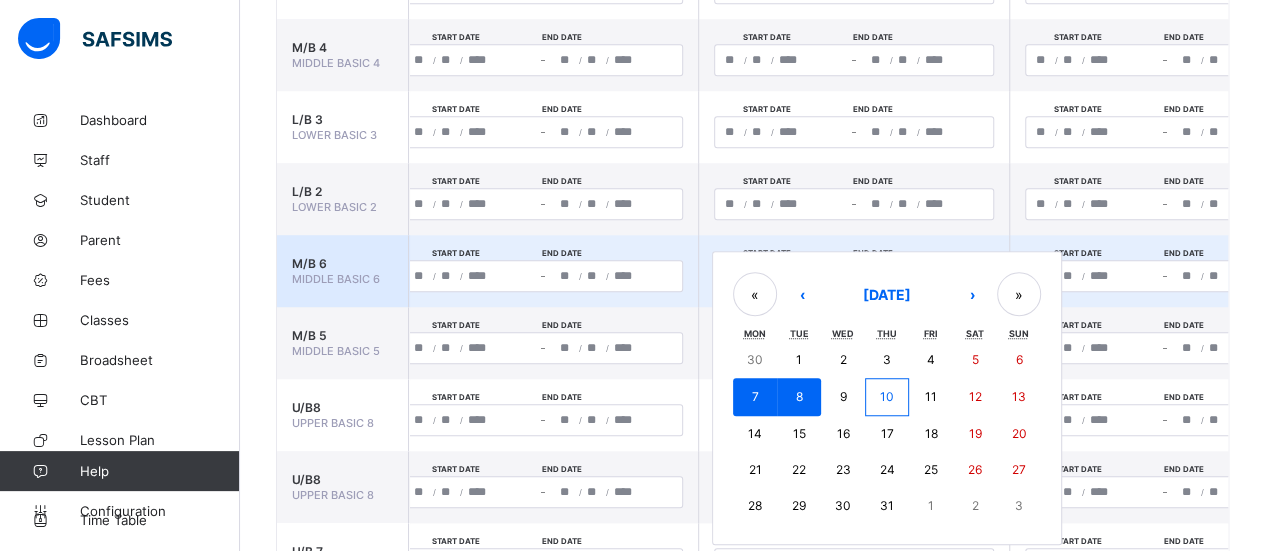 click on "**********" at bounding box center (854, 276) 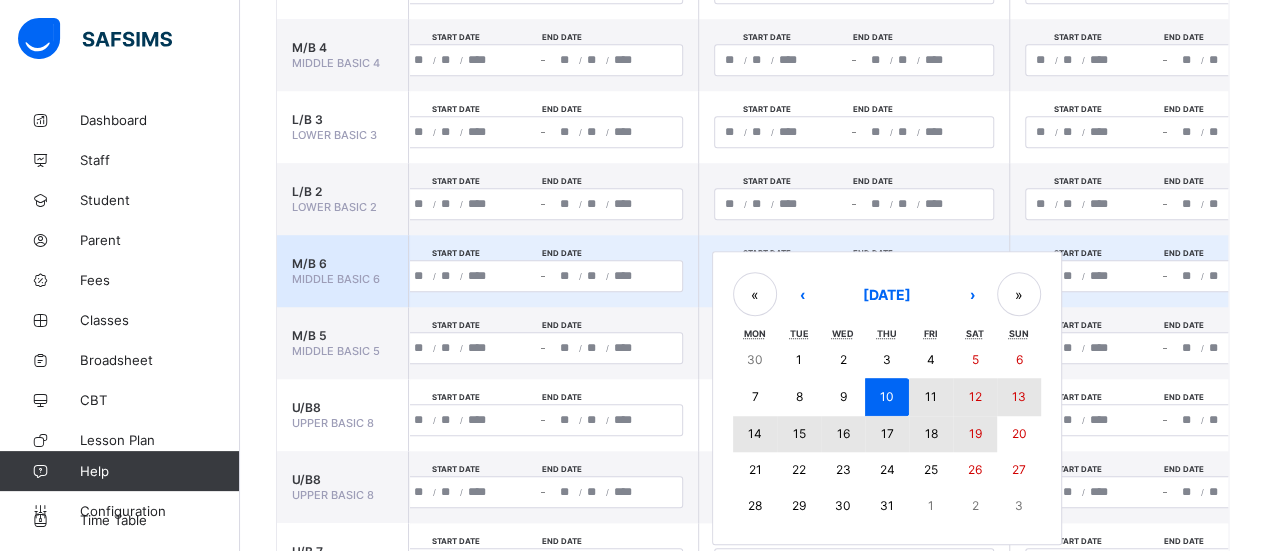 click on "19" at bounding box center (974, 433) 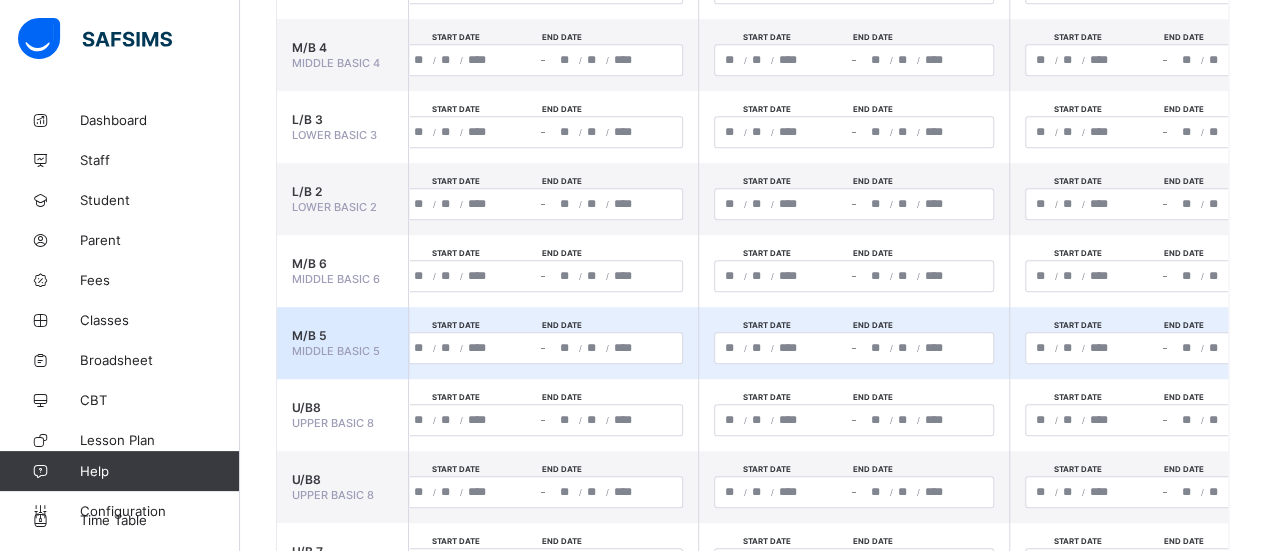 click on "**********" at bounding box center (470, 348) 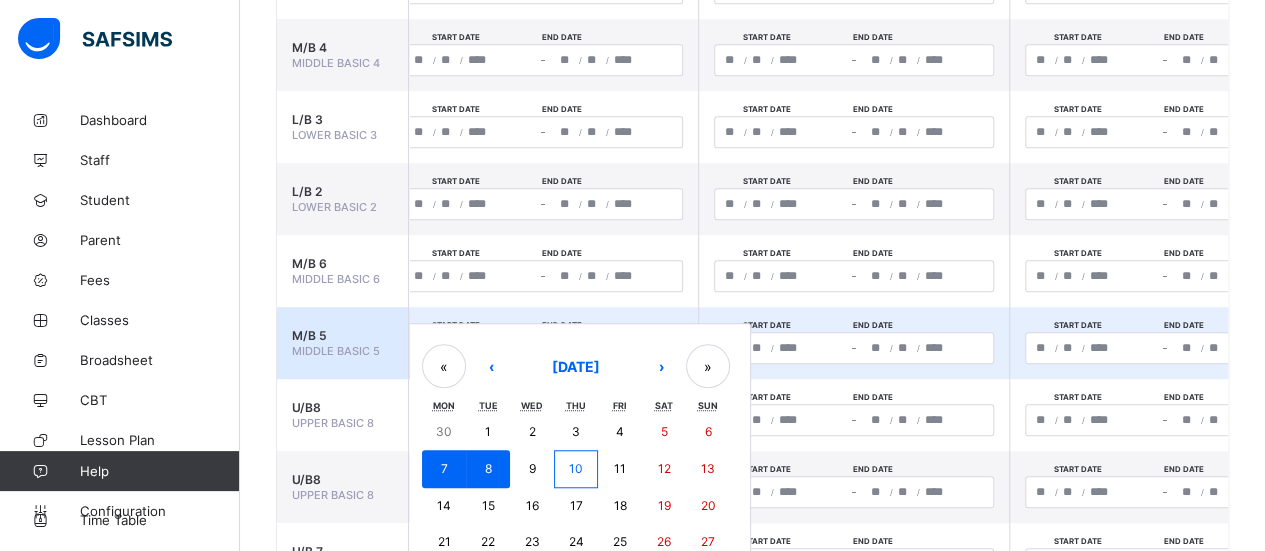 click on "10" at bounding box center (576, 469) 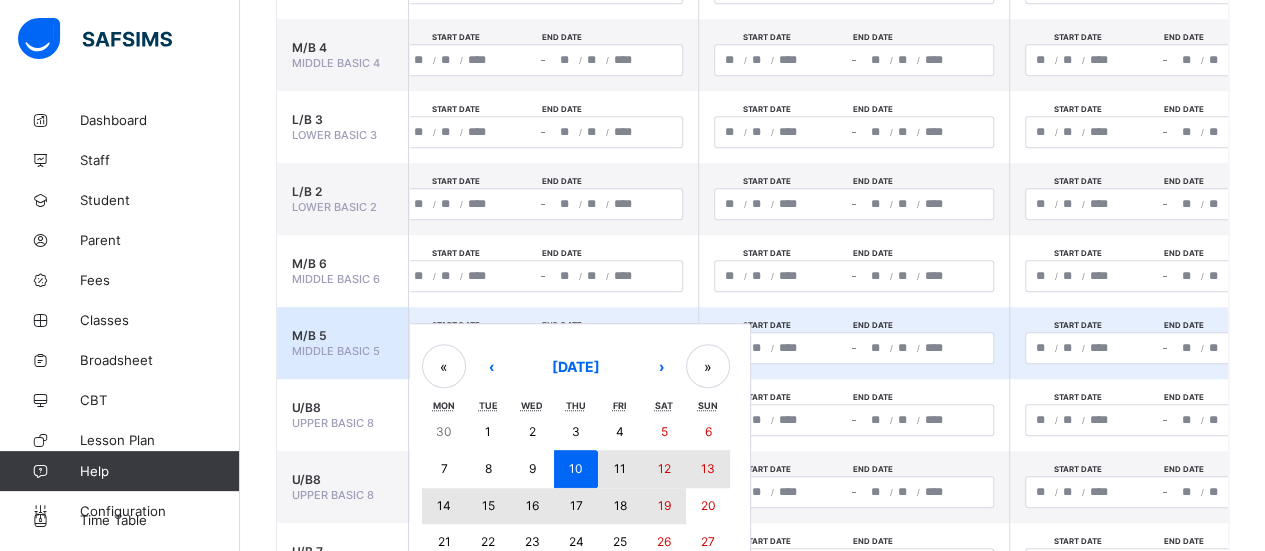 click on "19" at bounding box center [663, 505] 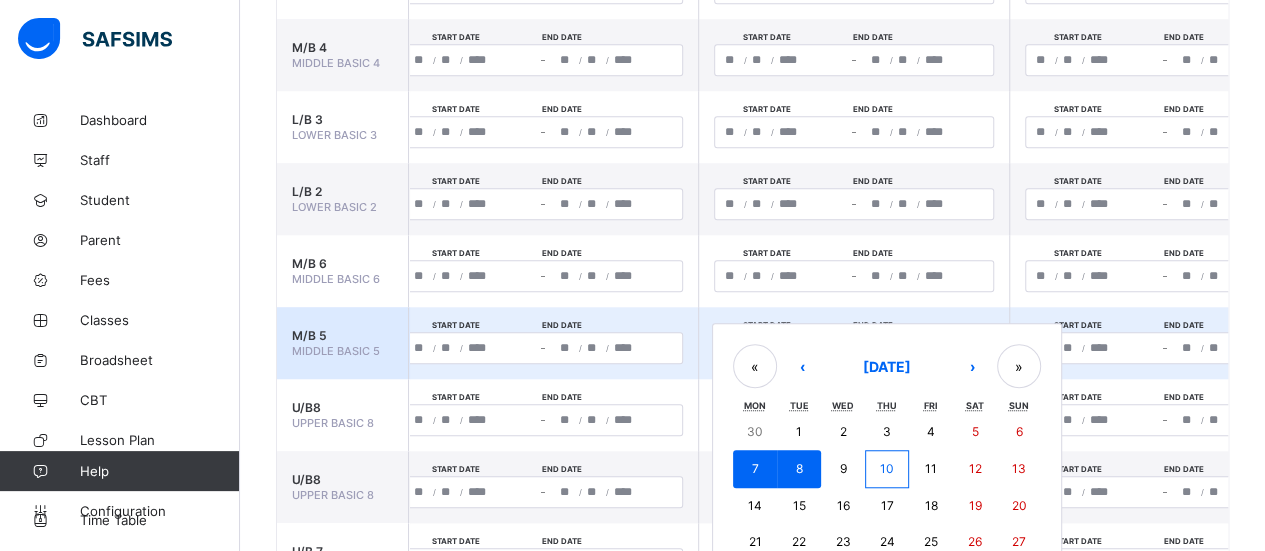 click on "**********" at bounding box center [854, 348] 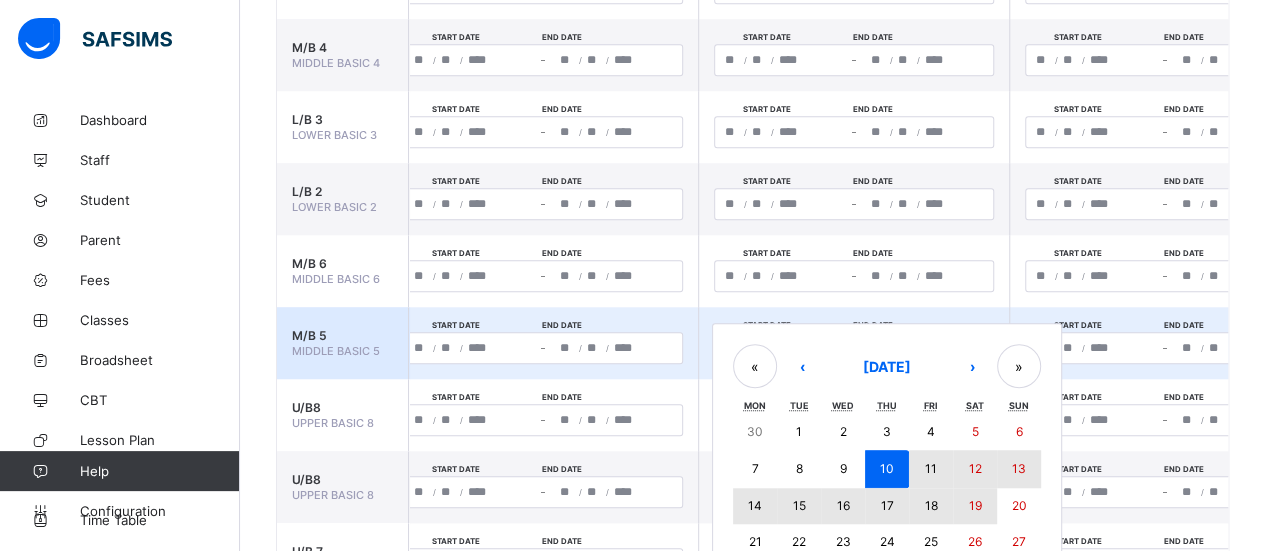 click on "19" at bounding box center (975, 506) 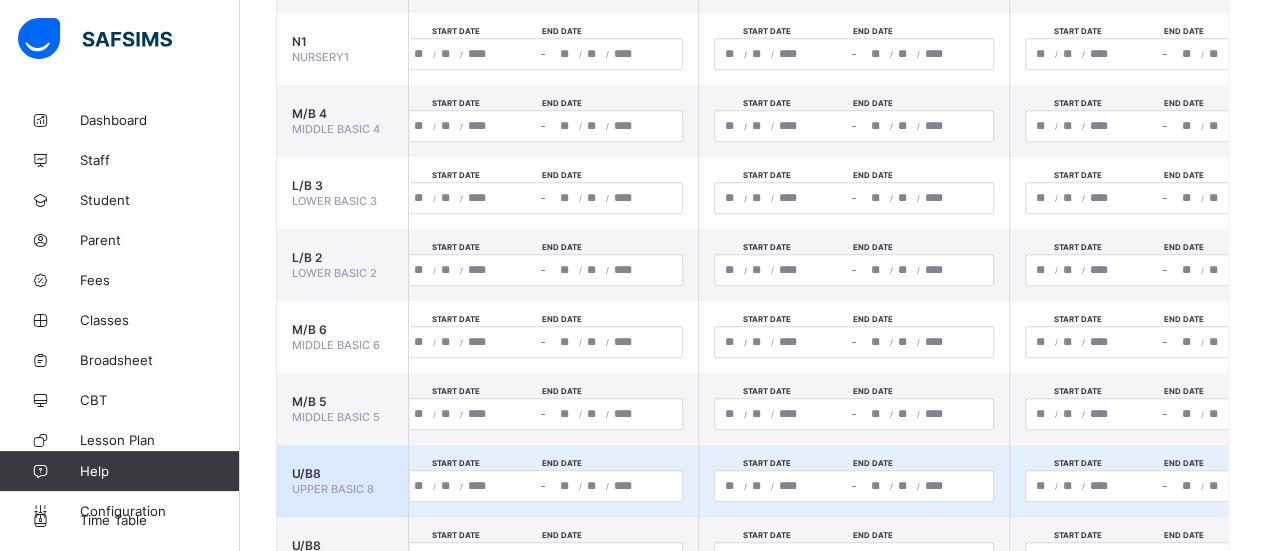 scroll, scrollTop: 799, scrollLeft: 0, axis: vertical 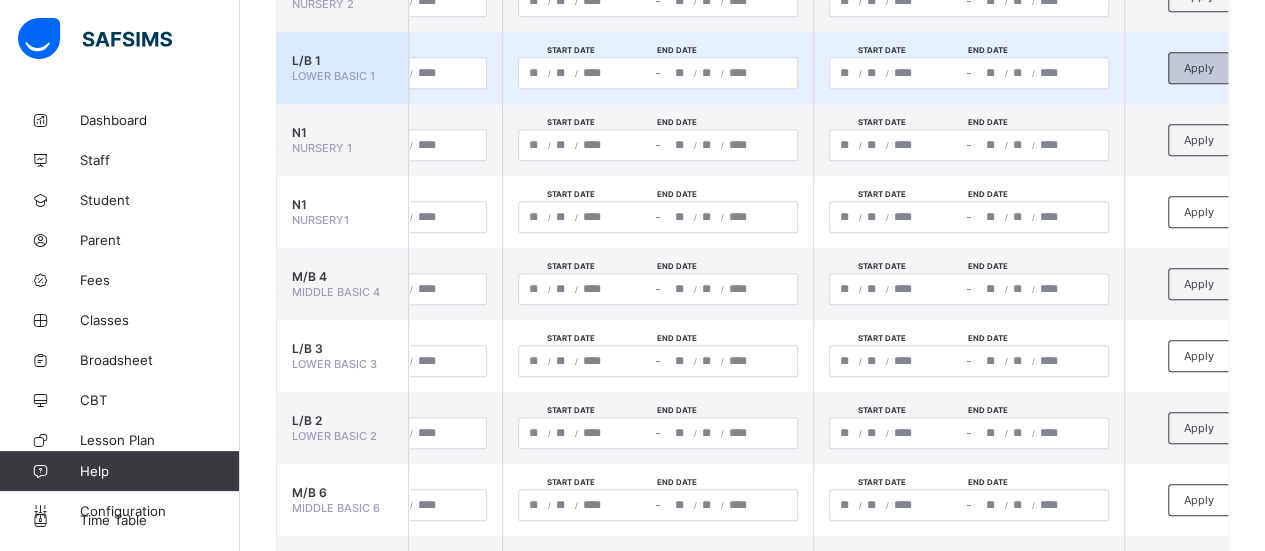 click on "Apply" at bounding box center [1199, 68] 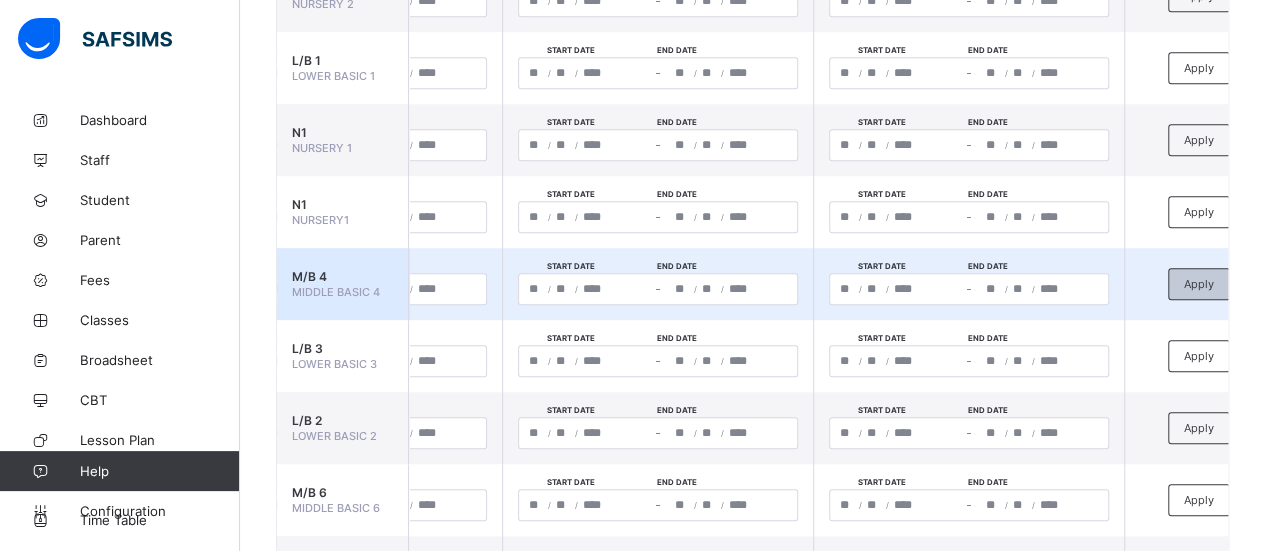 click on "Apply" at bounding box center [1199, 284] 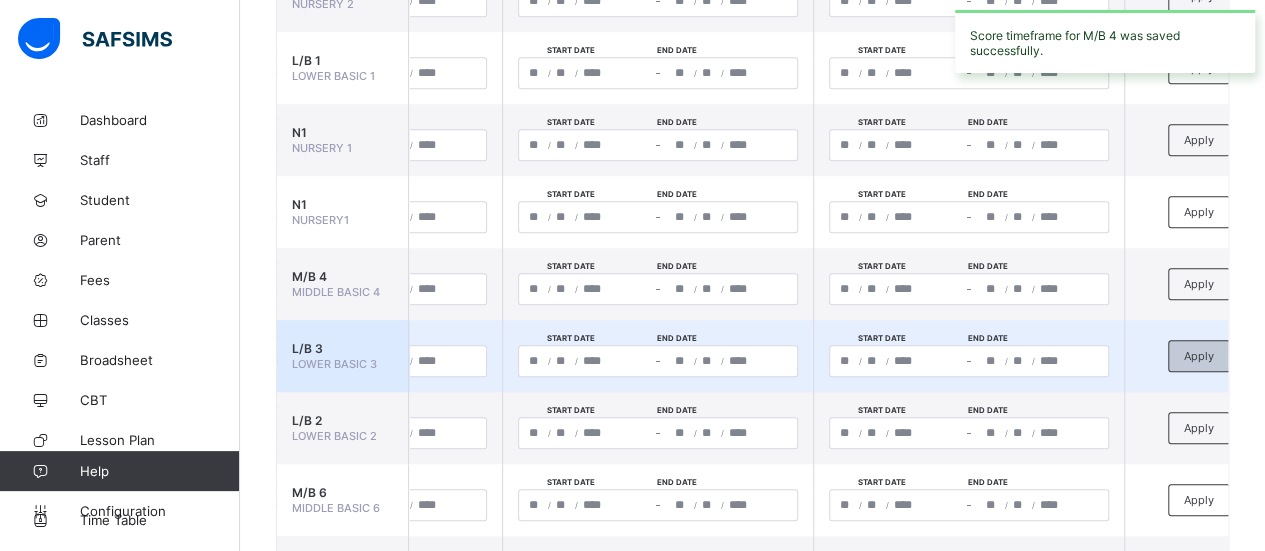 click on "Apply" at bounding box center [1199, 356] 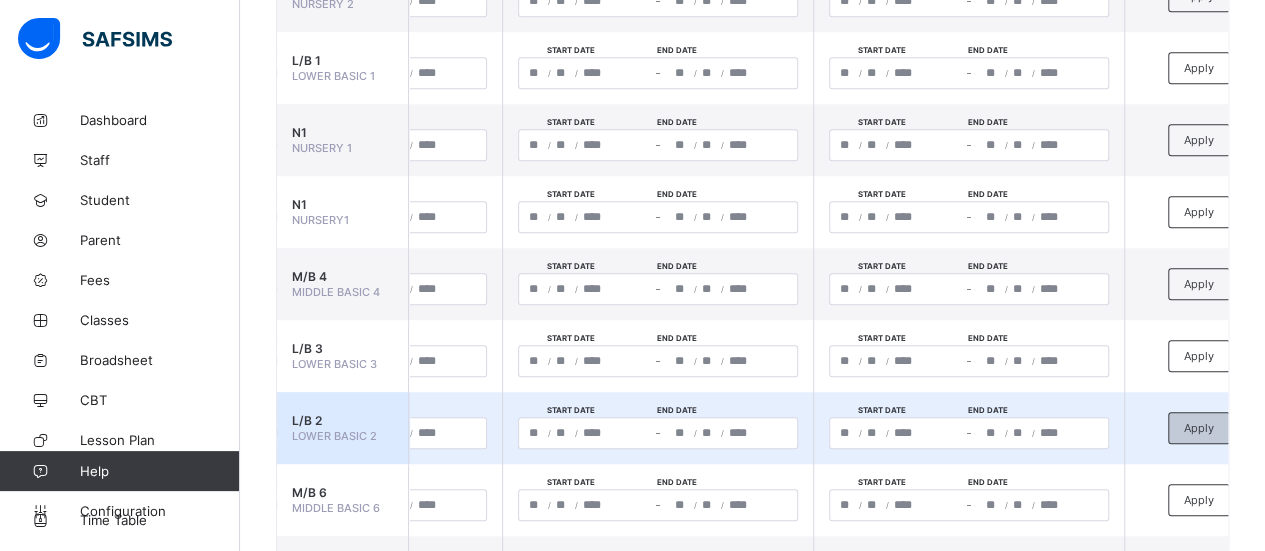 click on "Apply" at bounding box center [1199, 428] 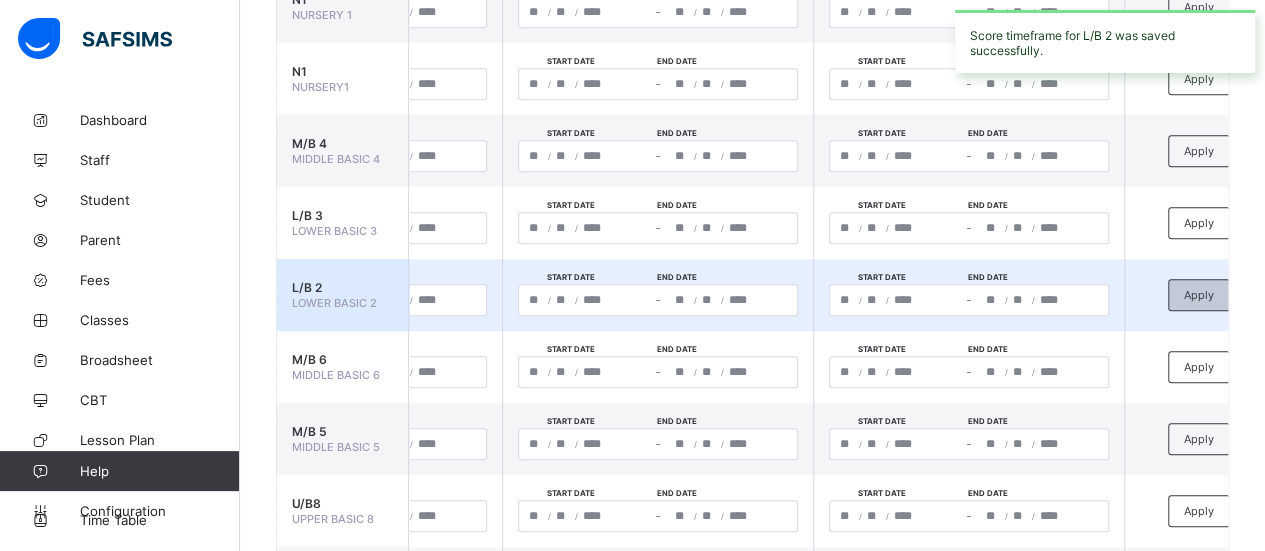 scroll, scrollTop: 761, scrollLeft: 0, axis: vertical 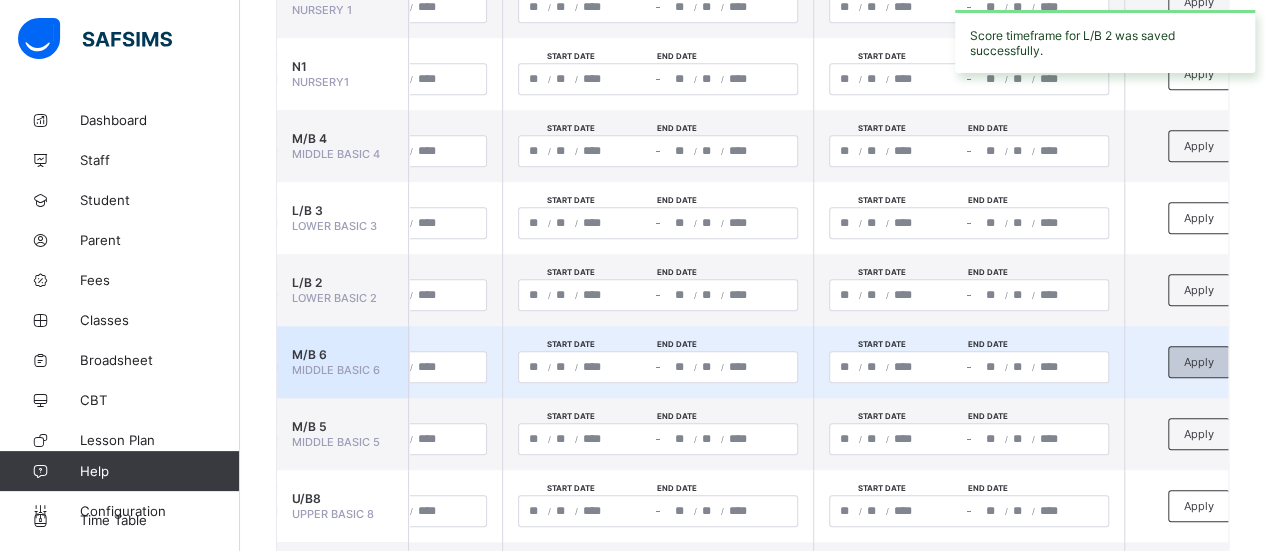 click on "Apply" at bounding box center (1199, 362) 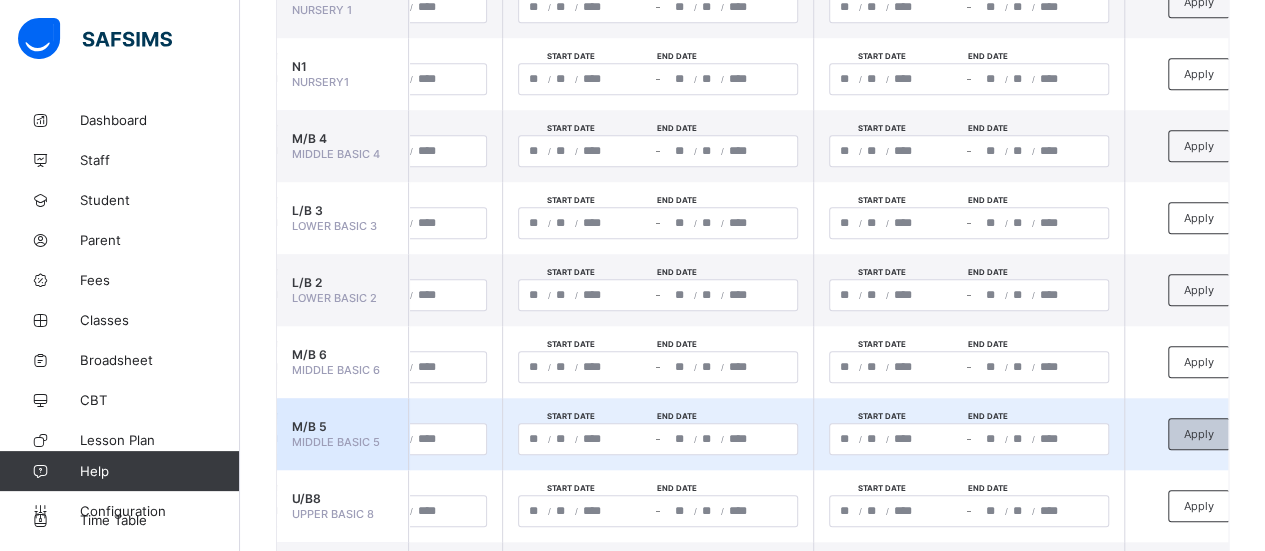 click on "Apply" at bounding box center [1199, 434] 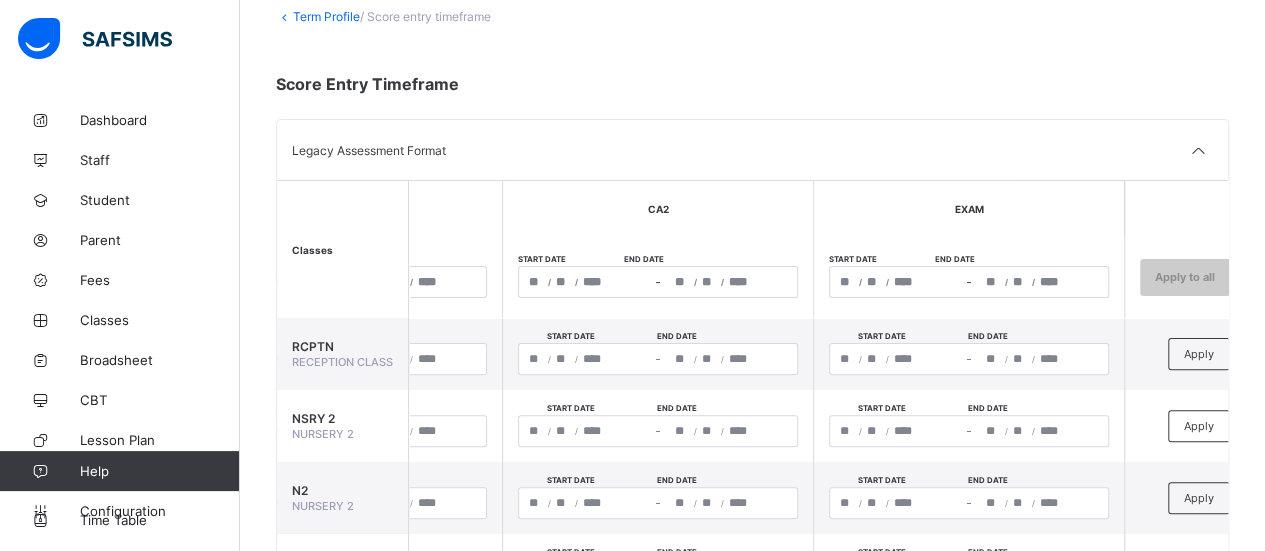 scroll, scrollTop: 0, scrollLeft: 0, axis: both 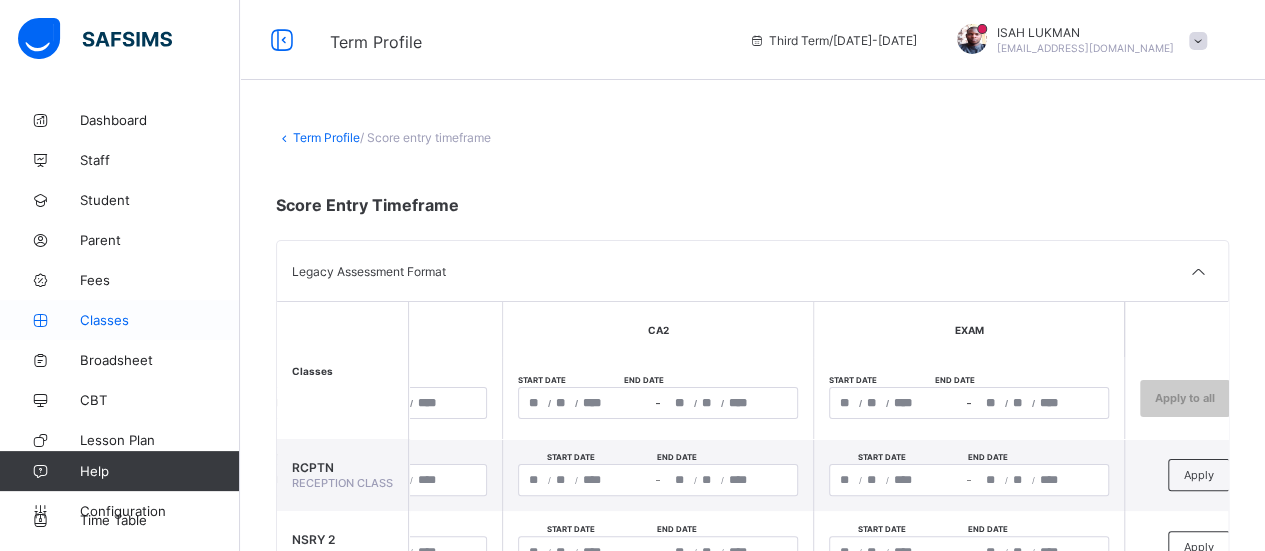 click on "Classes" at bounding box center (160, 320) 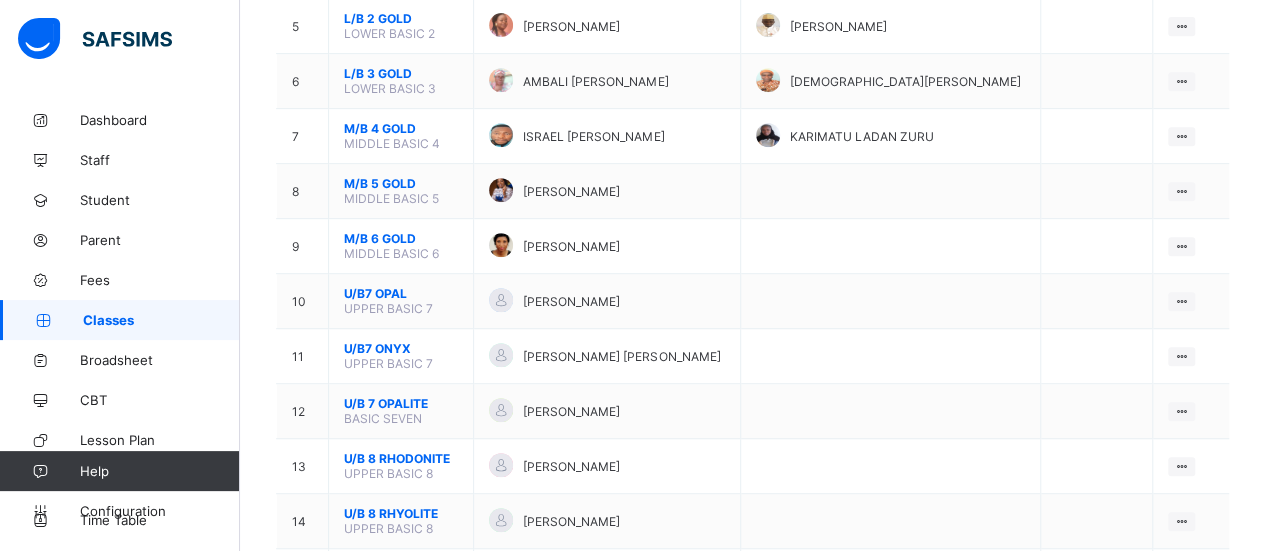 scroll, scrollTop: 369, scrollLeft: 0, axis: vertical 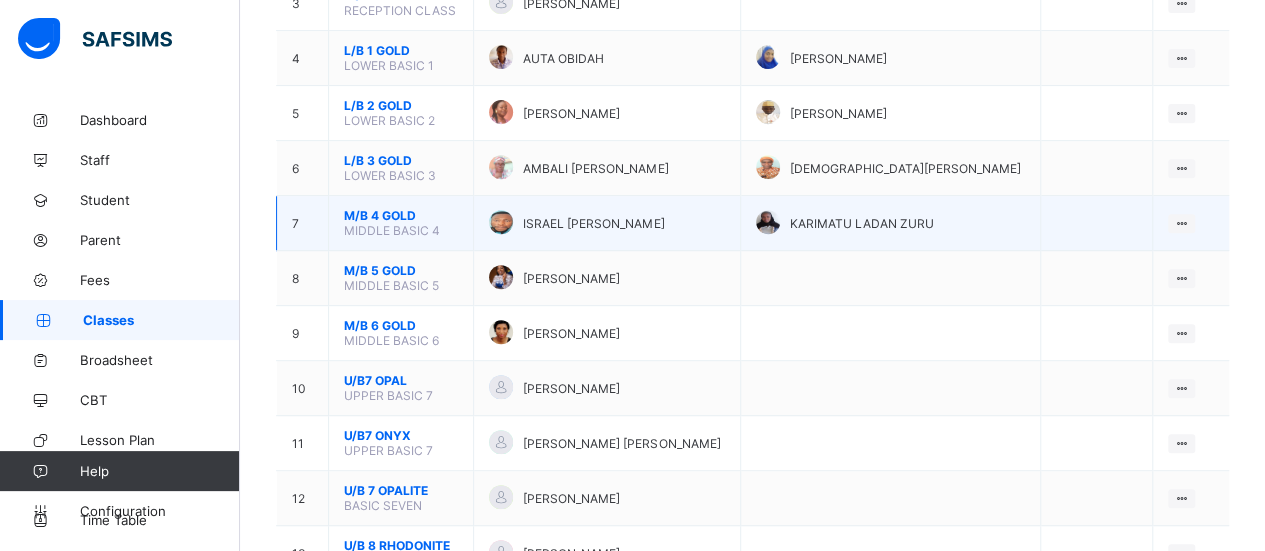 click on "M/B 4   GOLD" at bounding box center (401, 215) 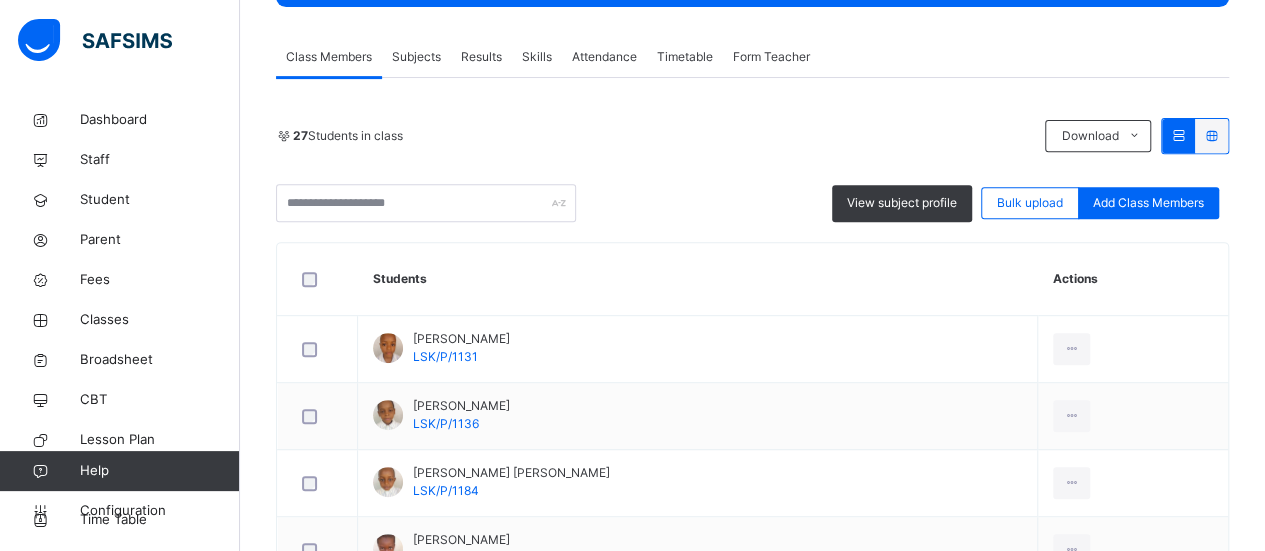 scroll, scrollTop: 338, scrollLeft: 0, axis: vertical 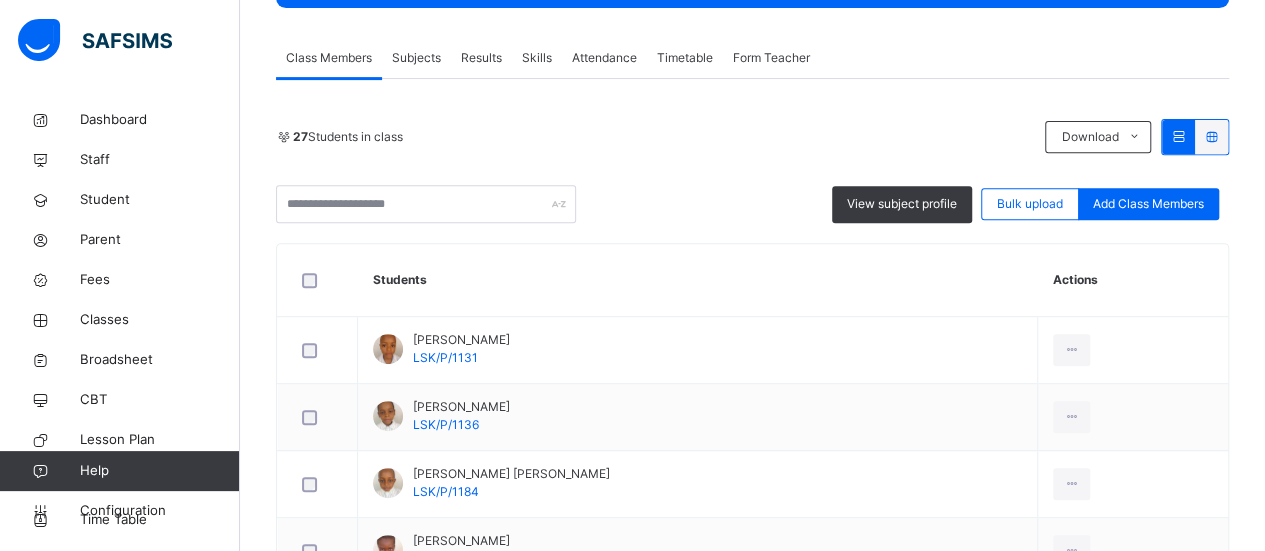 click on "Subjects" at bounding box center [416, 58] 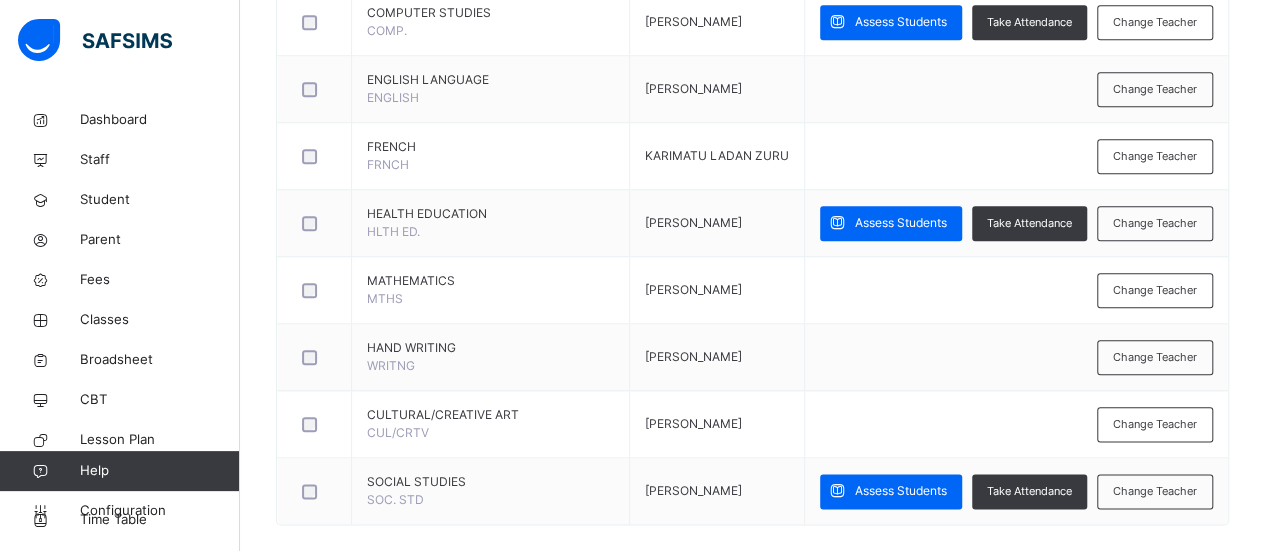 scroll, scrollTop: 1004, scrollLeft: 0, axis: vertical 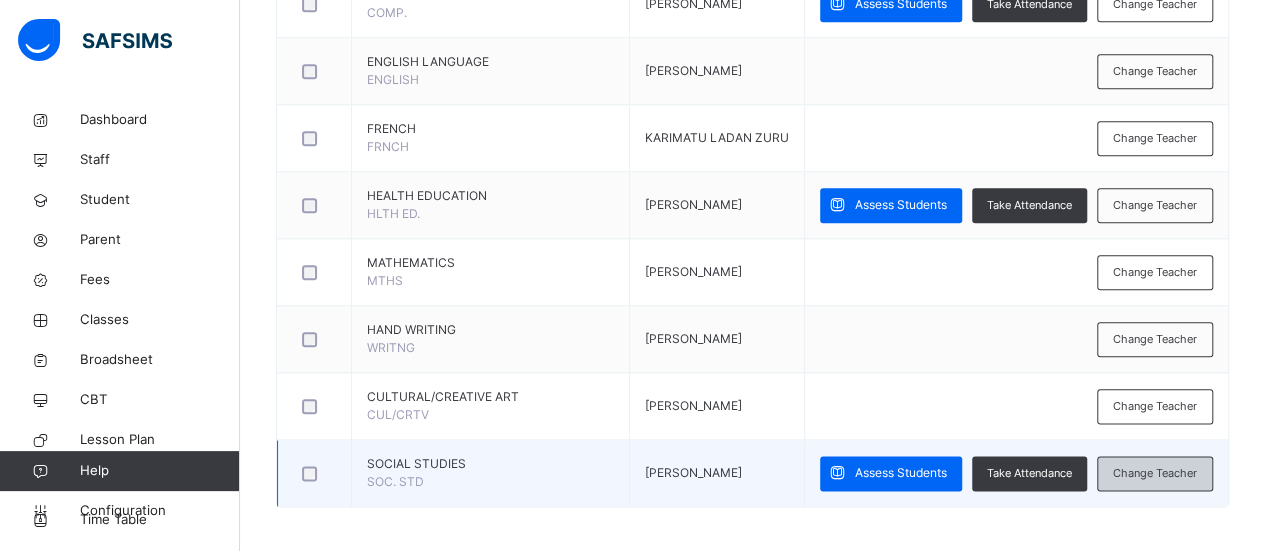 click on "Change Teacher" at bounding box center (1155, 473) 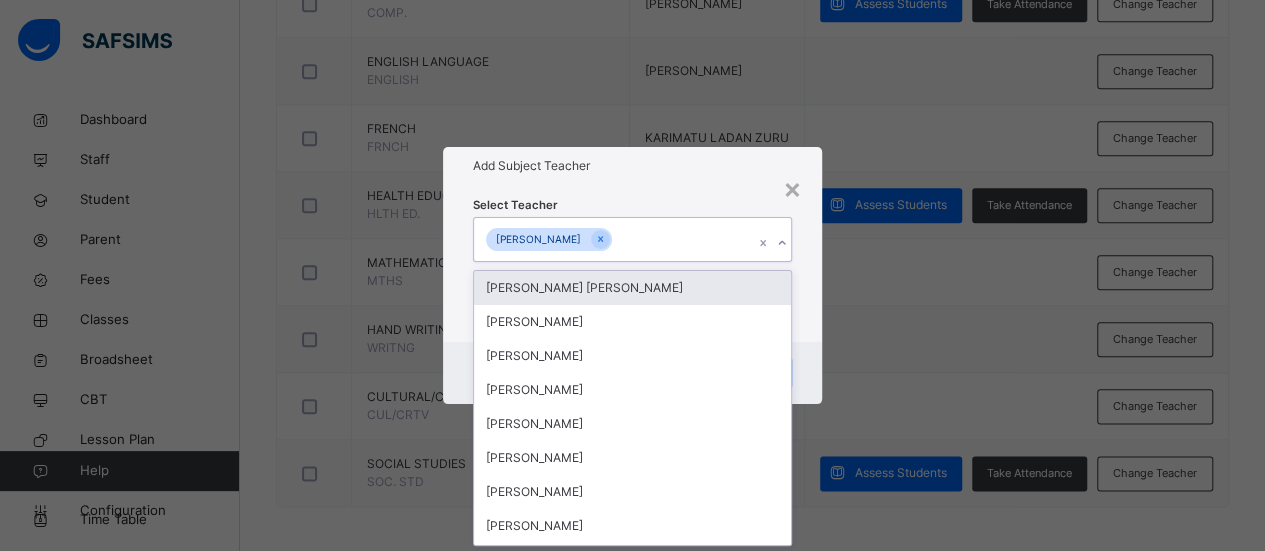 click on "[PERSON_NAME]" at bounding box center (614, 239) 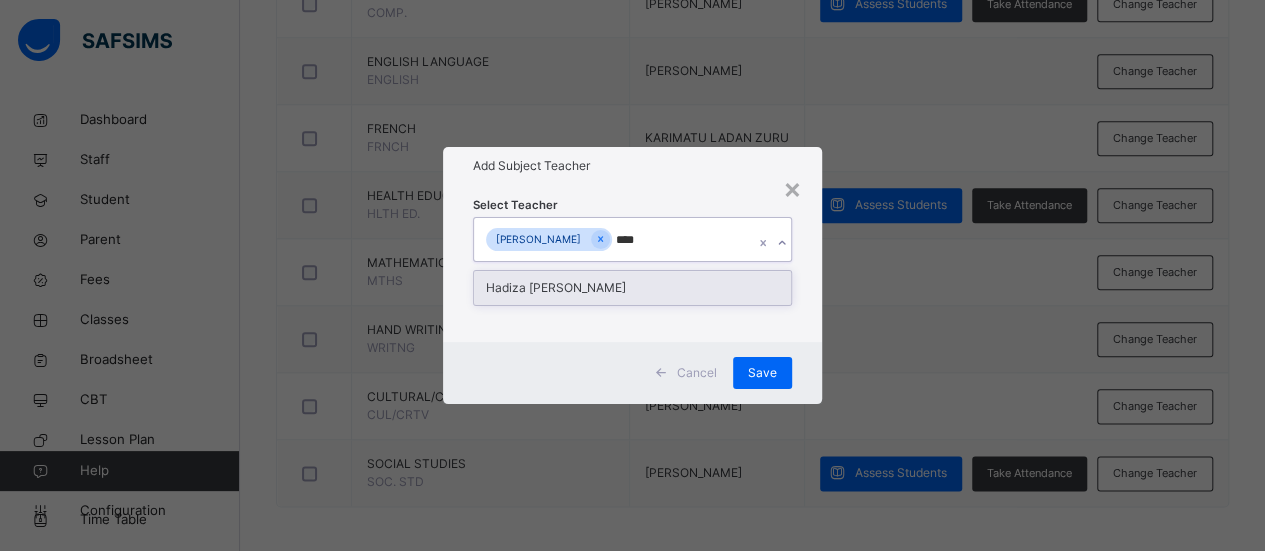 type on "*****" 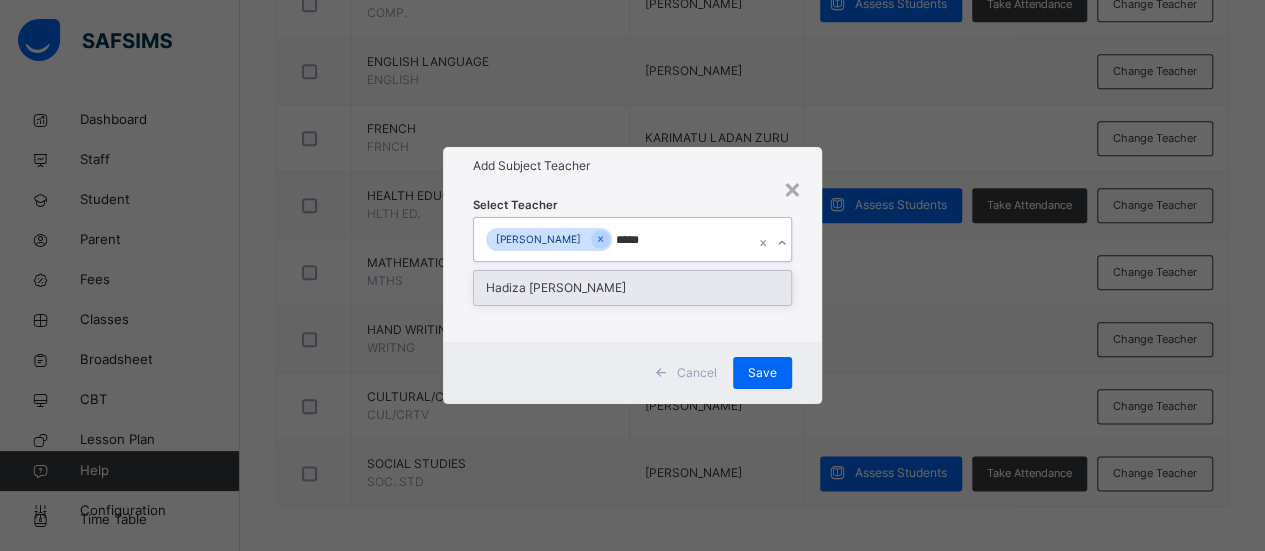 click on "Hadiza [PERSON_NAME]" at bounding box center [633, 288] 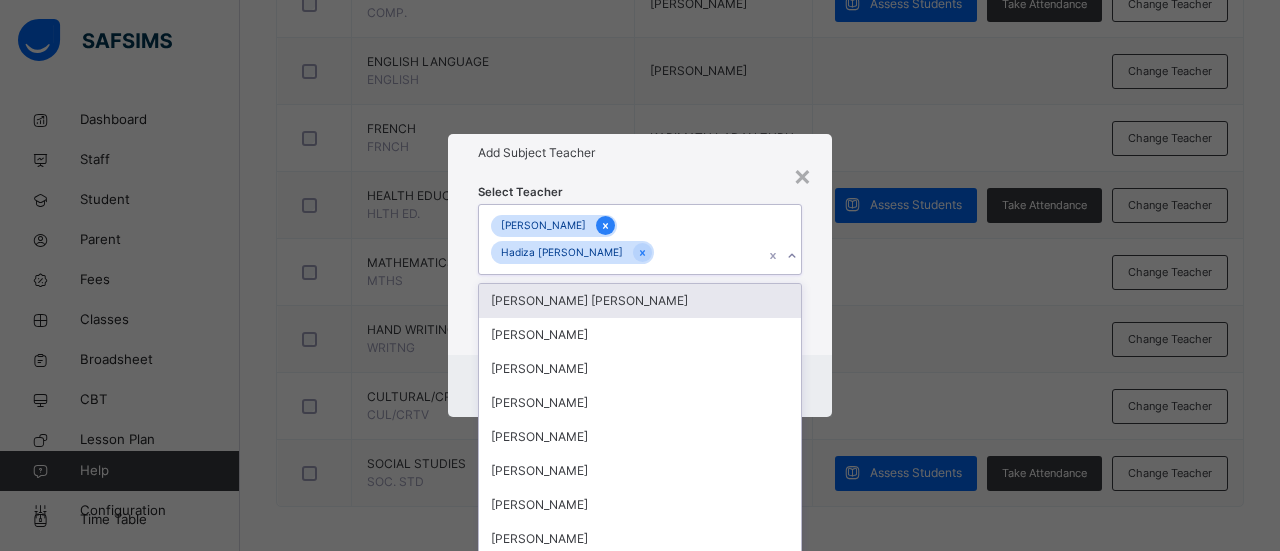 click 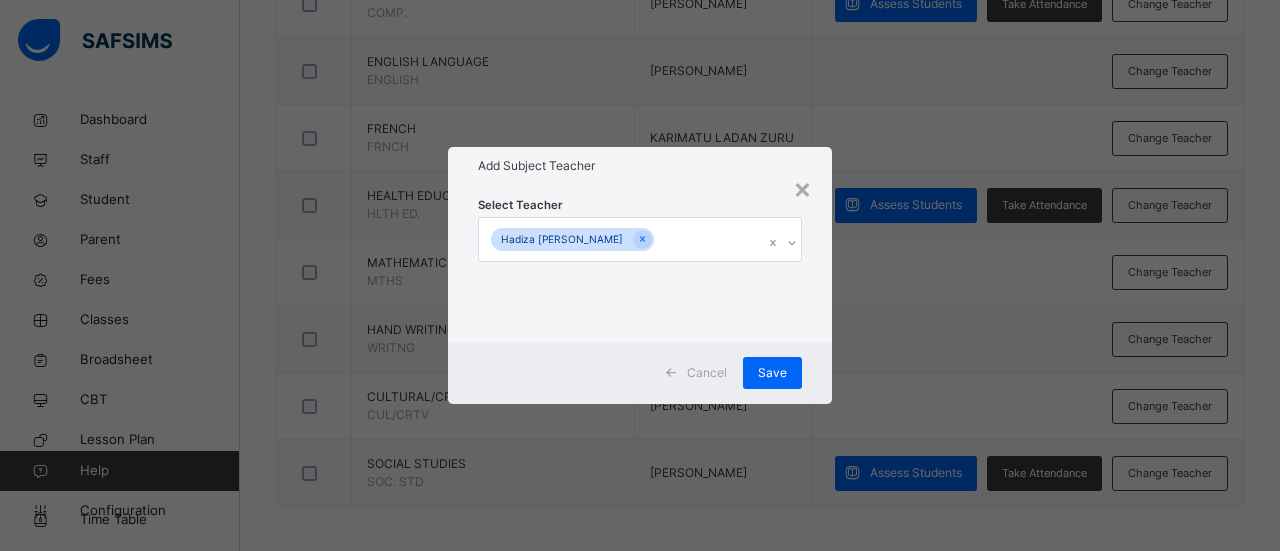 click on "Add Subject Teacher" at bounding box center [640, 166] 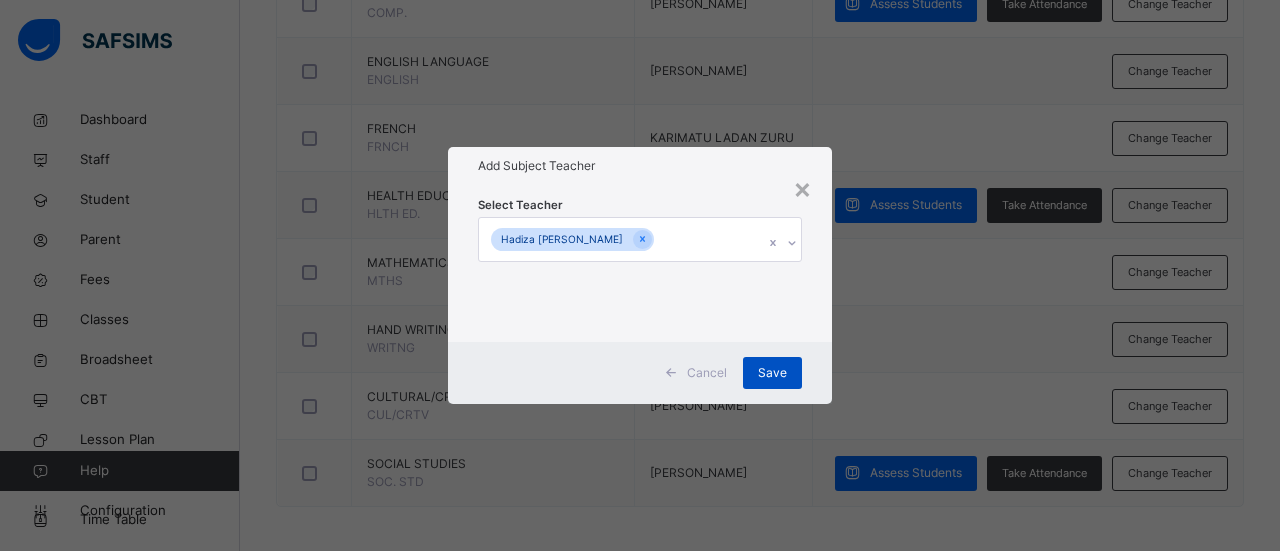 click on "Save" at bounding box center (772, 373) 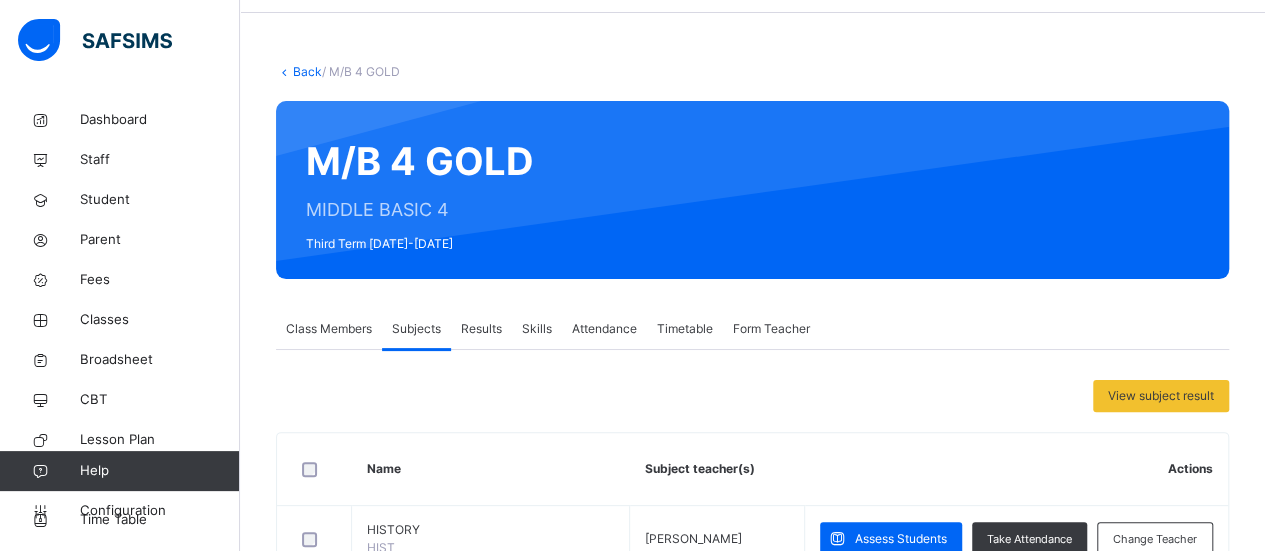 scroll, scrollTop: 66, scrollLeft: 0, axis: vertical 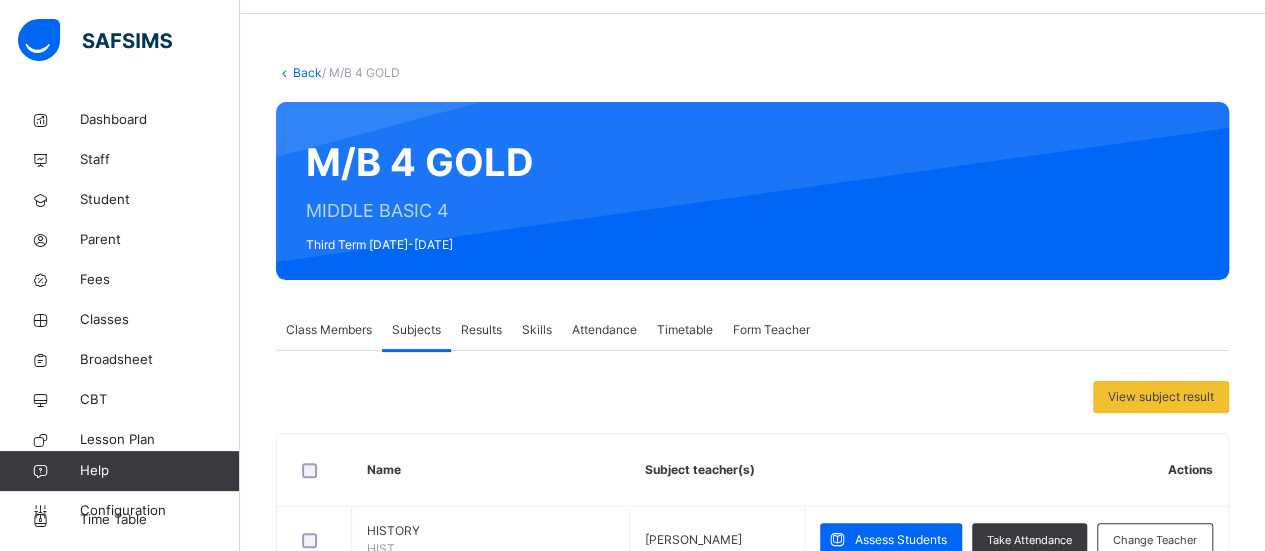 click on "Back" at bounding box center (307, 72) 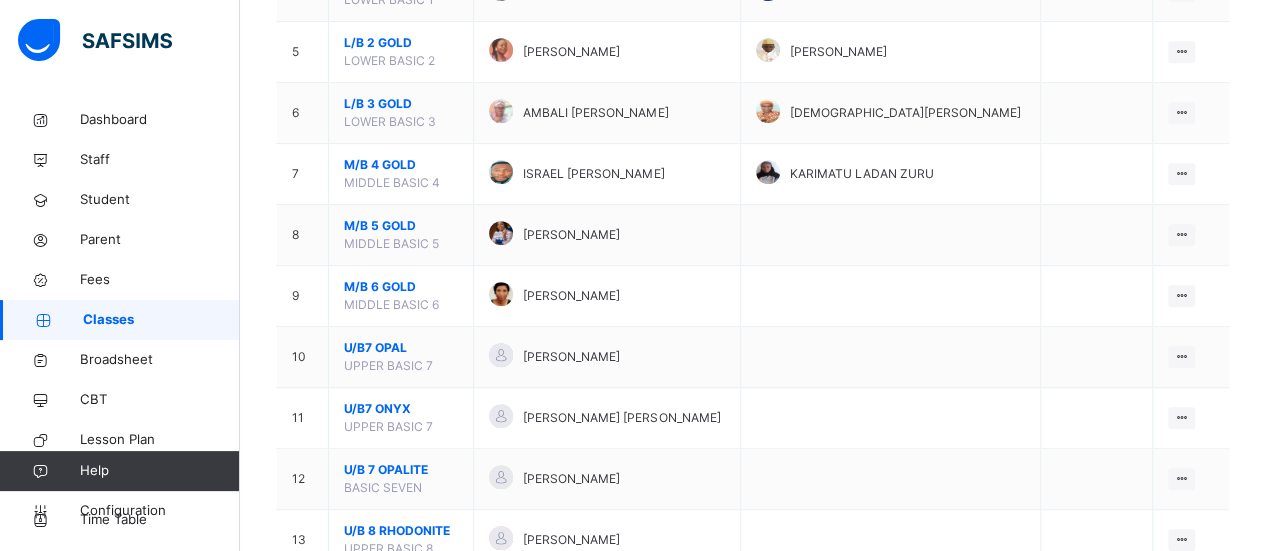 scroll, scrollTop: 461, scrollLeft: 0, axis: vertical 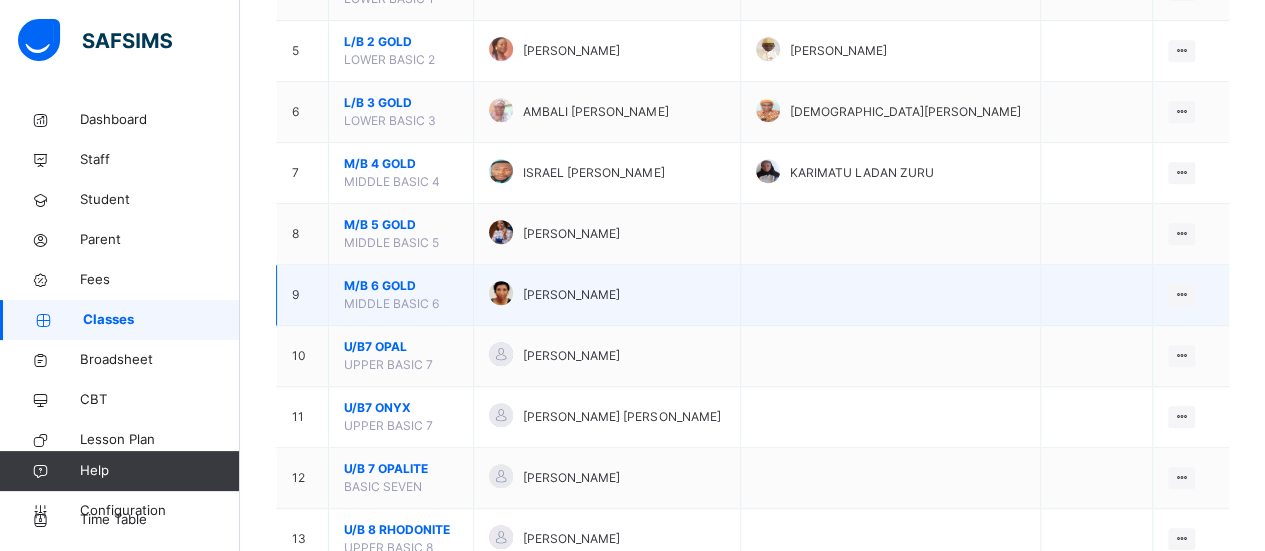 click on "M/B 6   GOLD" at bounding box center [401, 286] 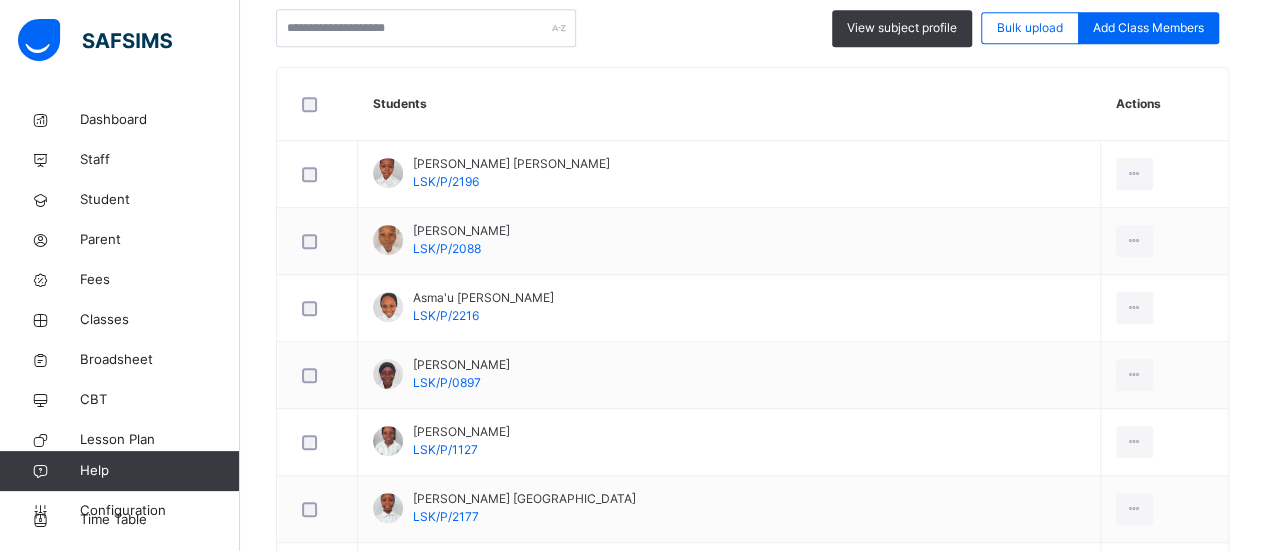 scroll, scrollTop: 125, scrollLeft: 0, axis: vertical 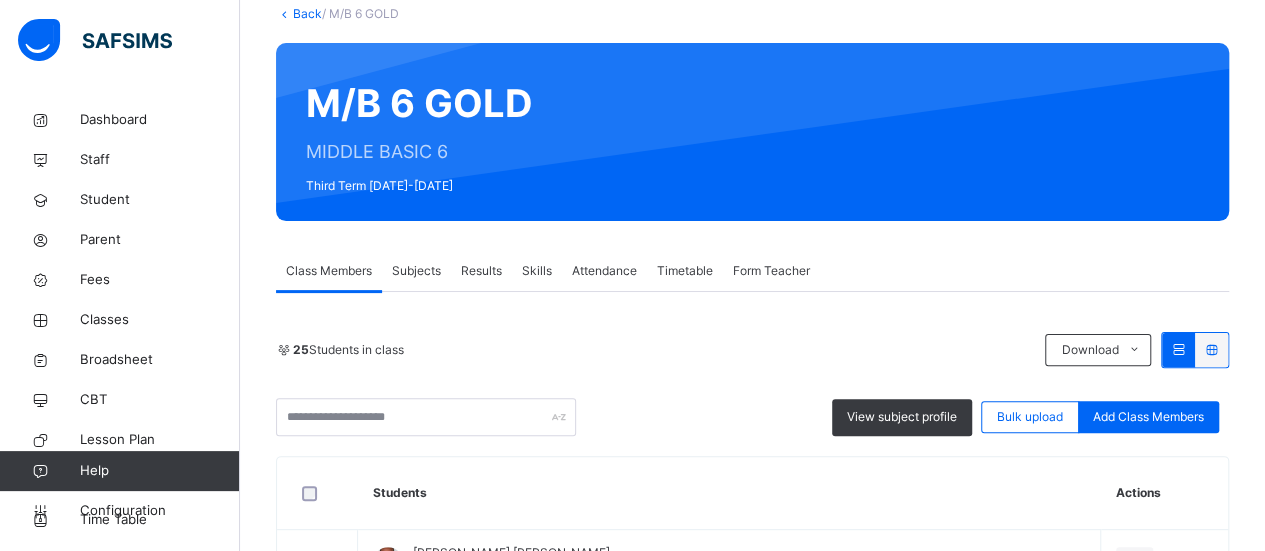 click on "Subjects" at bounding box center (416, 271) 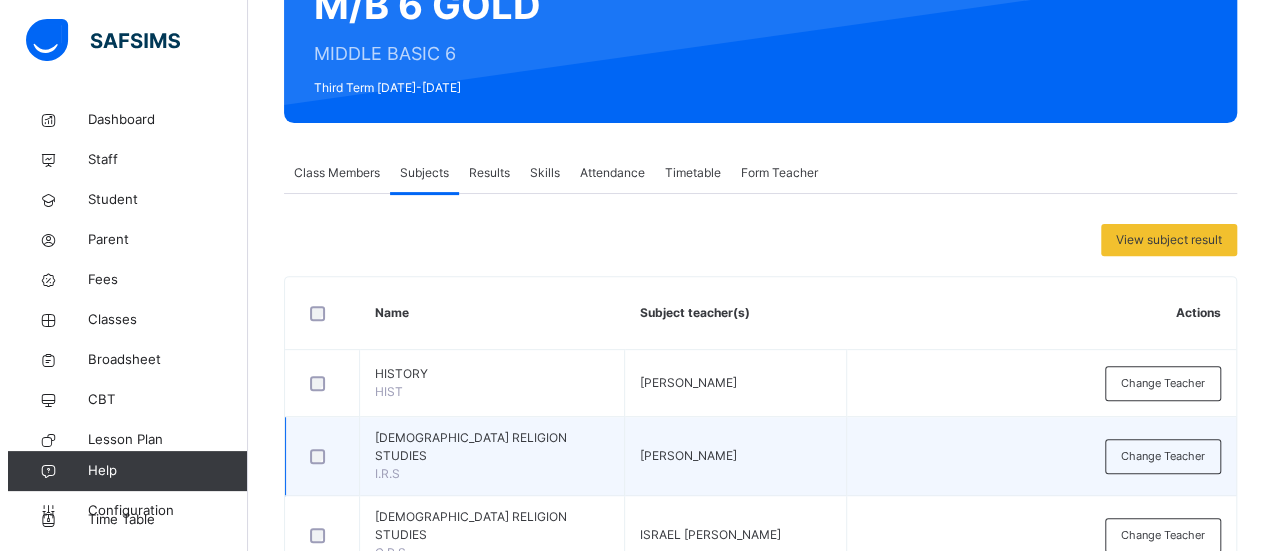 scroll, scrollTop: 263, scrollLeft: 0, axis: vertical 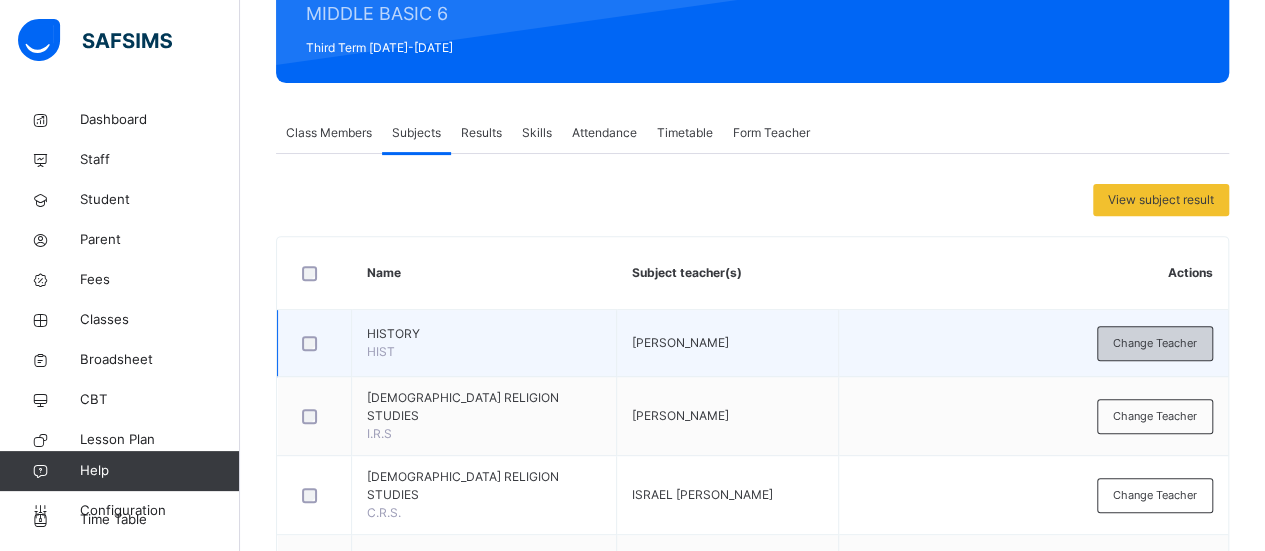 click on "Change Teacher" at bounding box center (1155, 343) 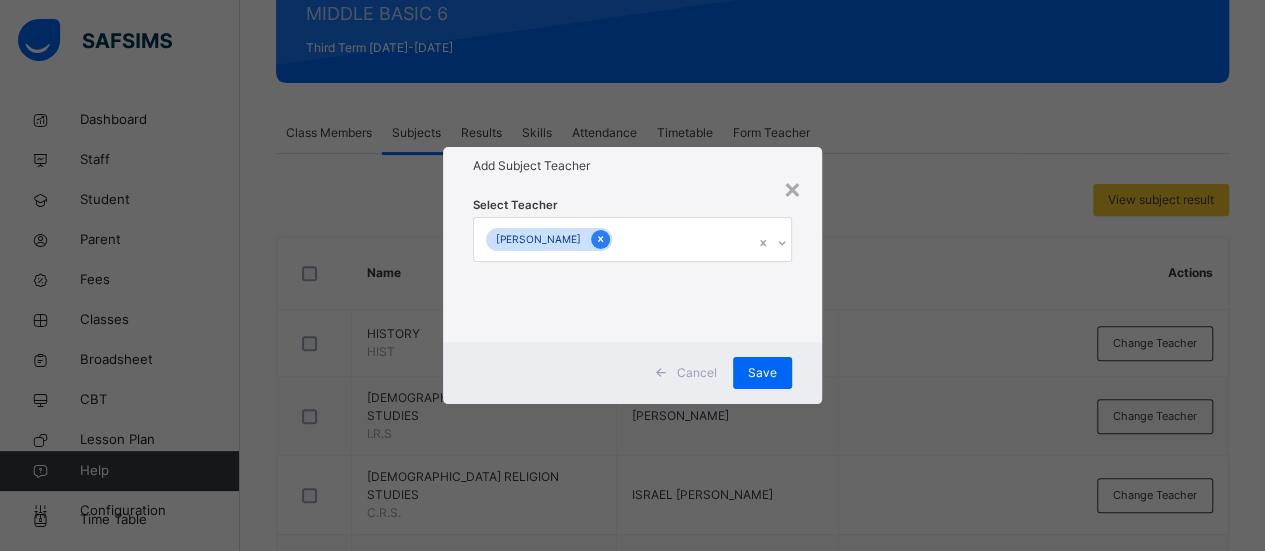 click 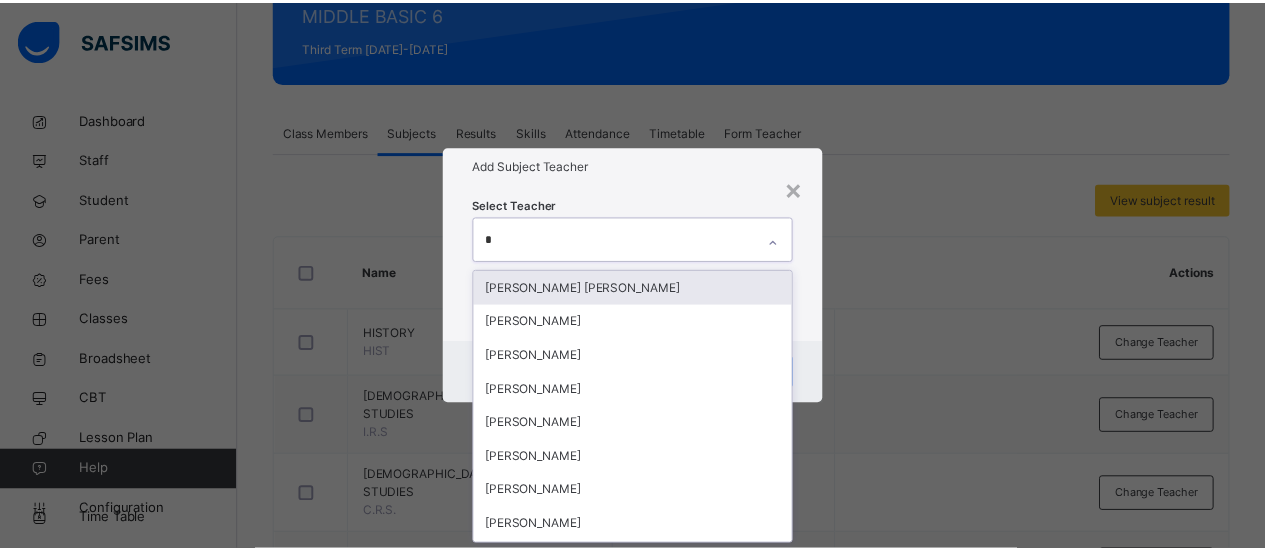 scroll, scrollTop: 0, scrollLeft: 0, axis: both 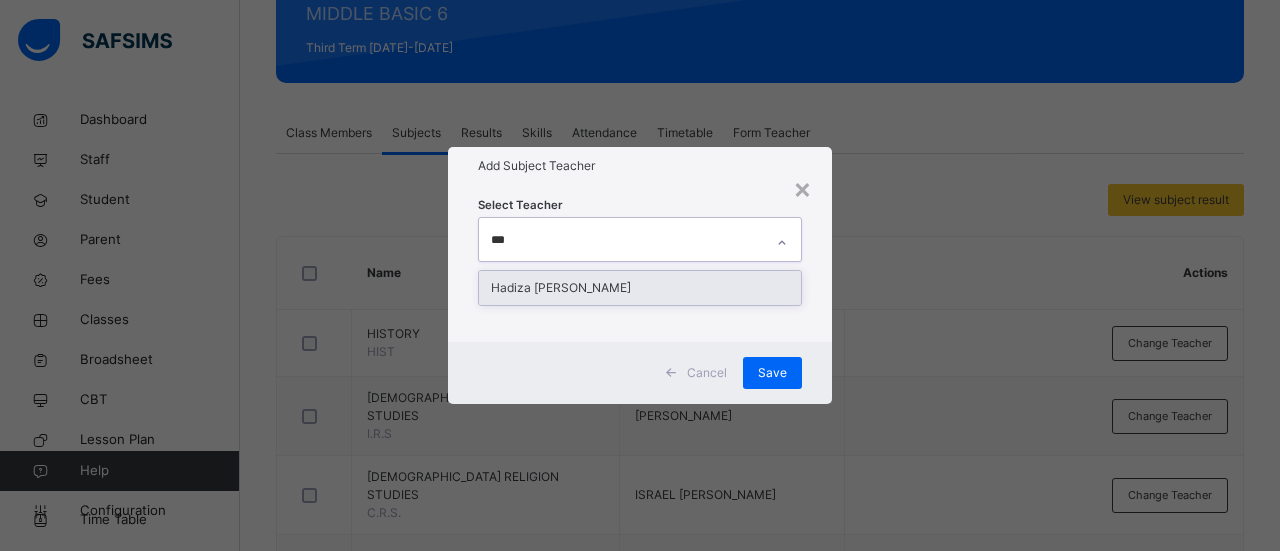 type on "****" 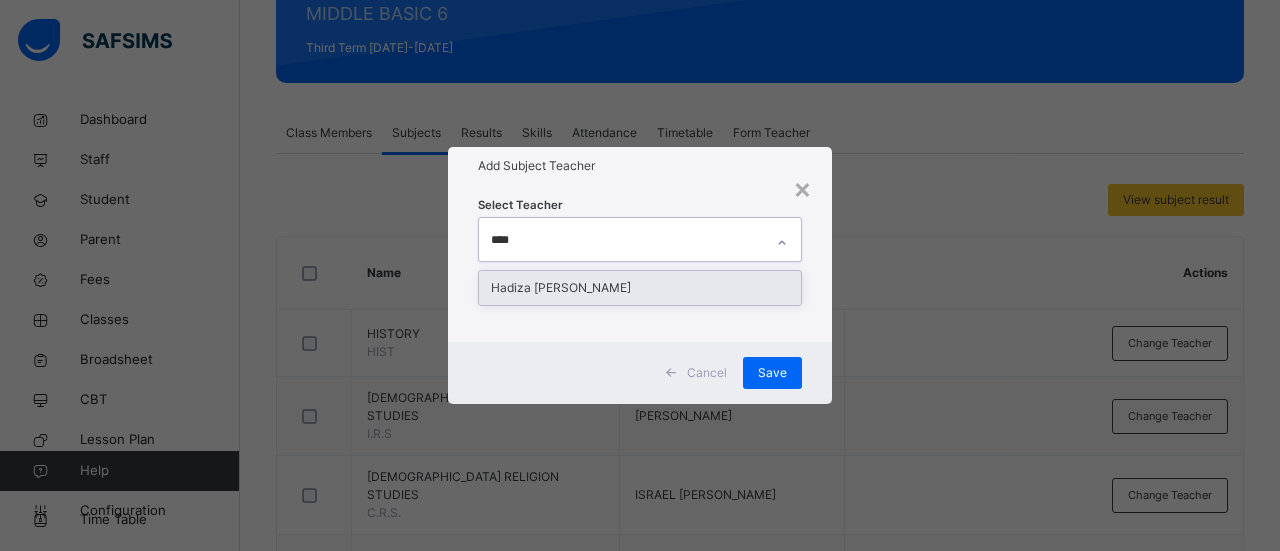 click on "Hadiza [PERSON_NAME]" at bounding box center [640, 288] 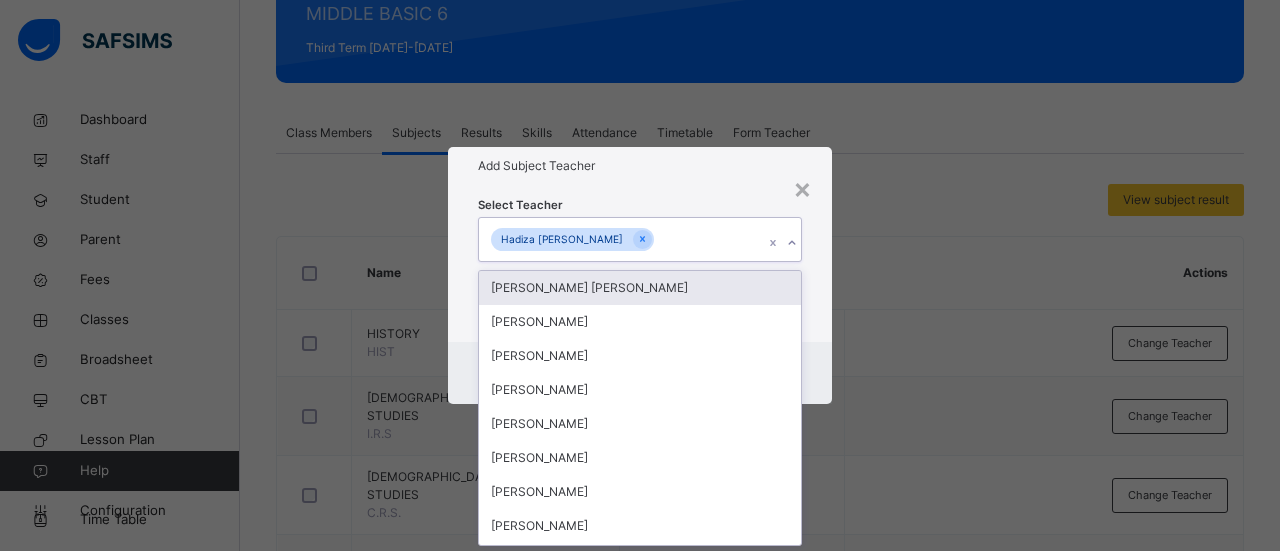 click on "Add Subject Teacher" at bounding box center (640, 166) 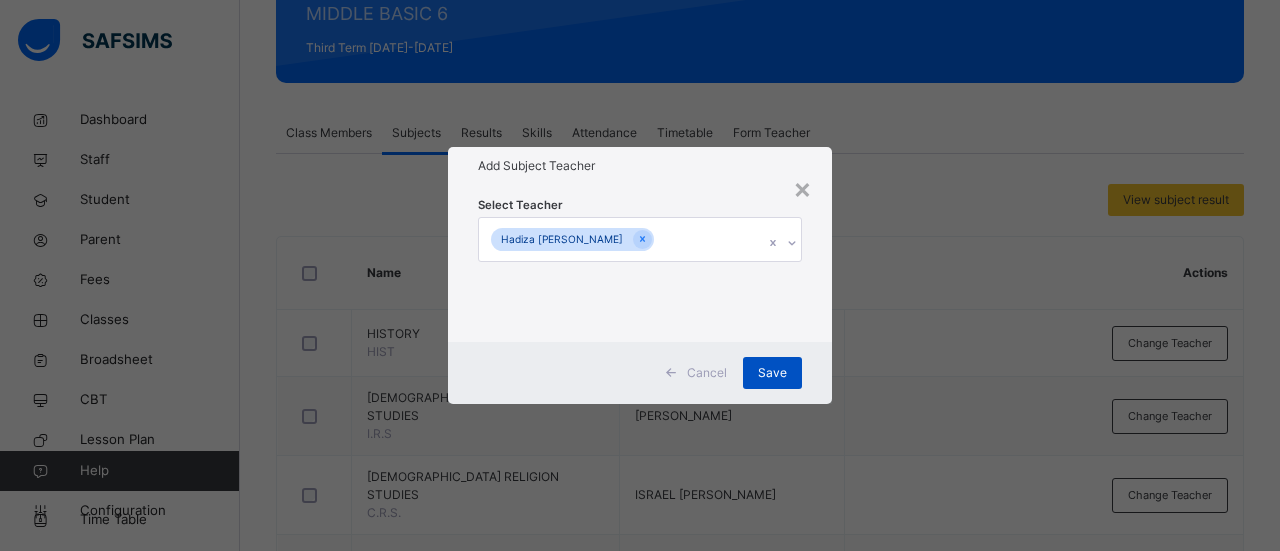 click on "Save" at bounding box center [772, 373] 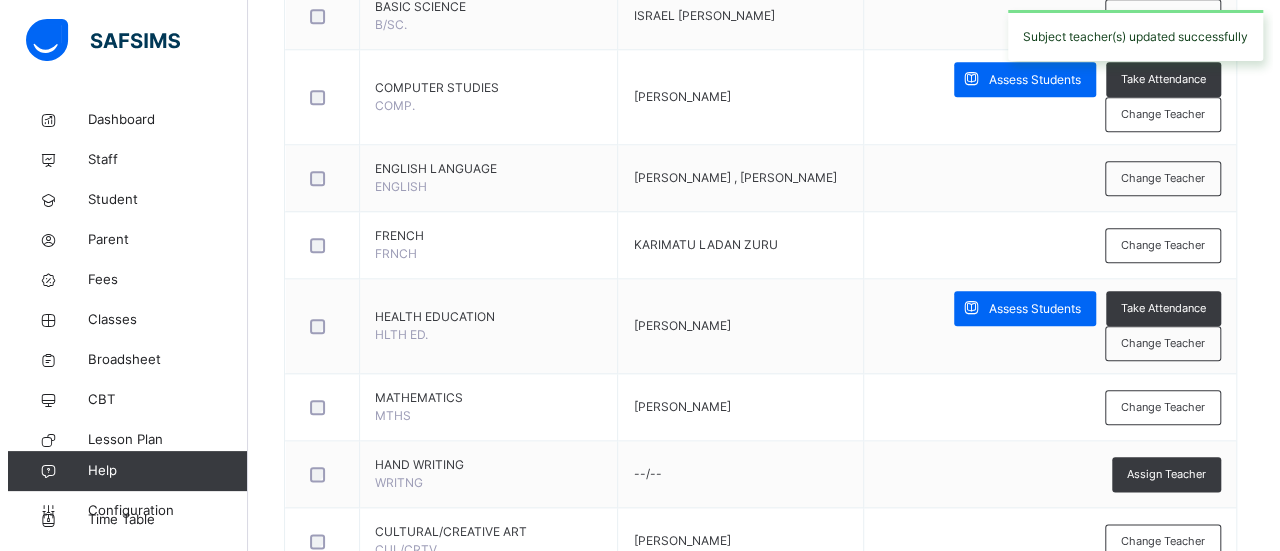 scroll, scrollTop: 1004, scrollLeft: 0, axis: vertical 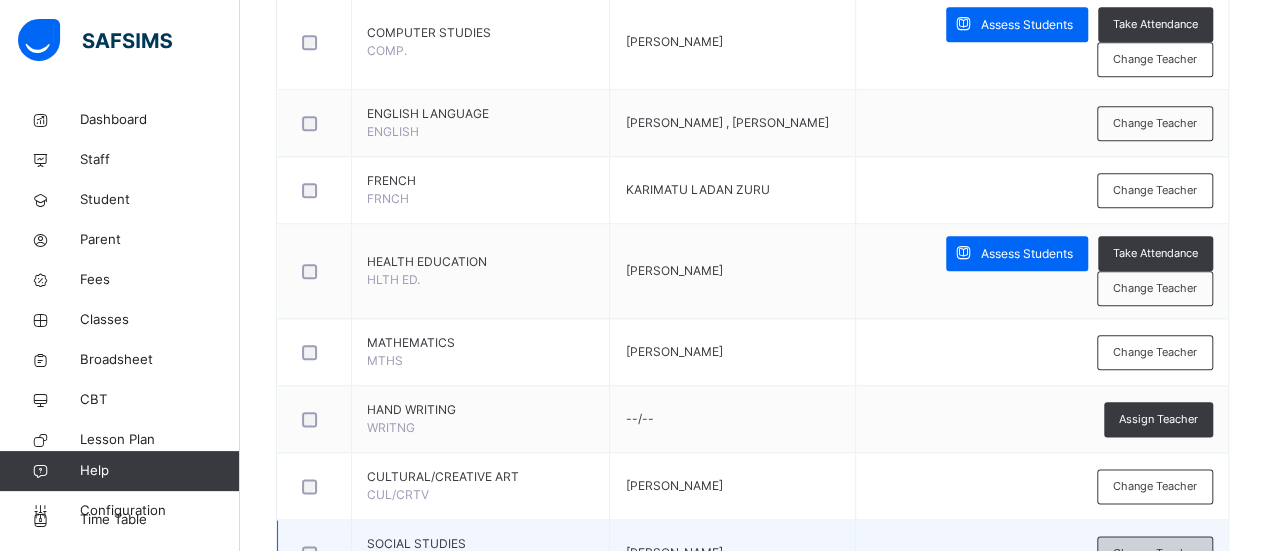 click on "Change Teacher" at bounding box center (1155, 553) 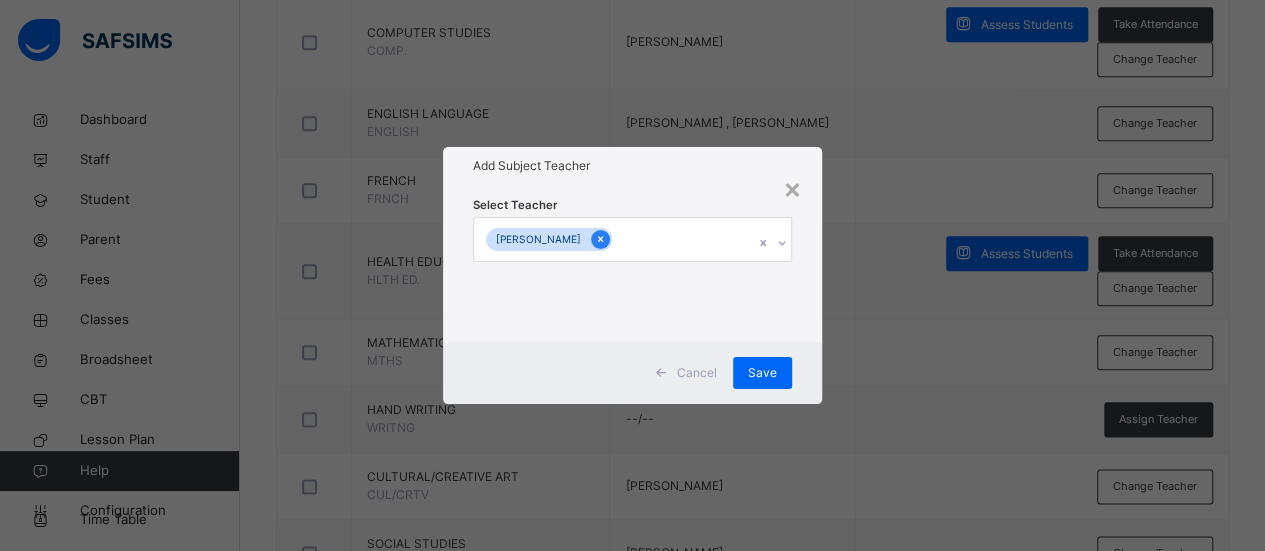 click 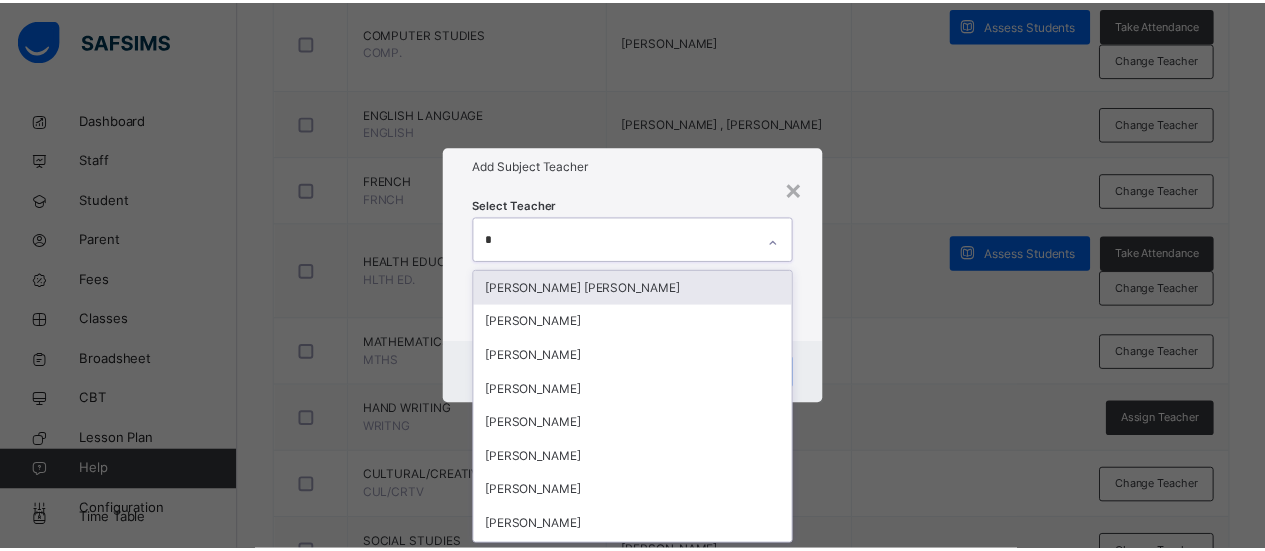 scroll, scrollTop: 0, scrollLeft: 0, axis: both 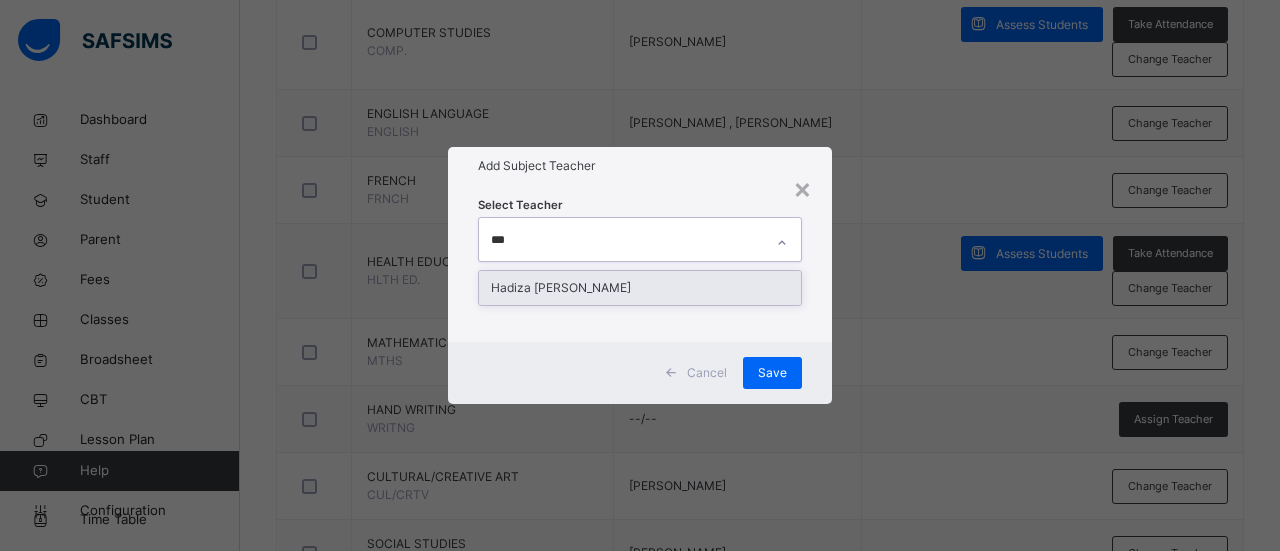 type on "****" 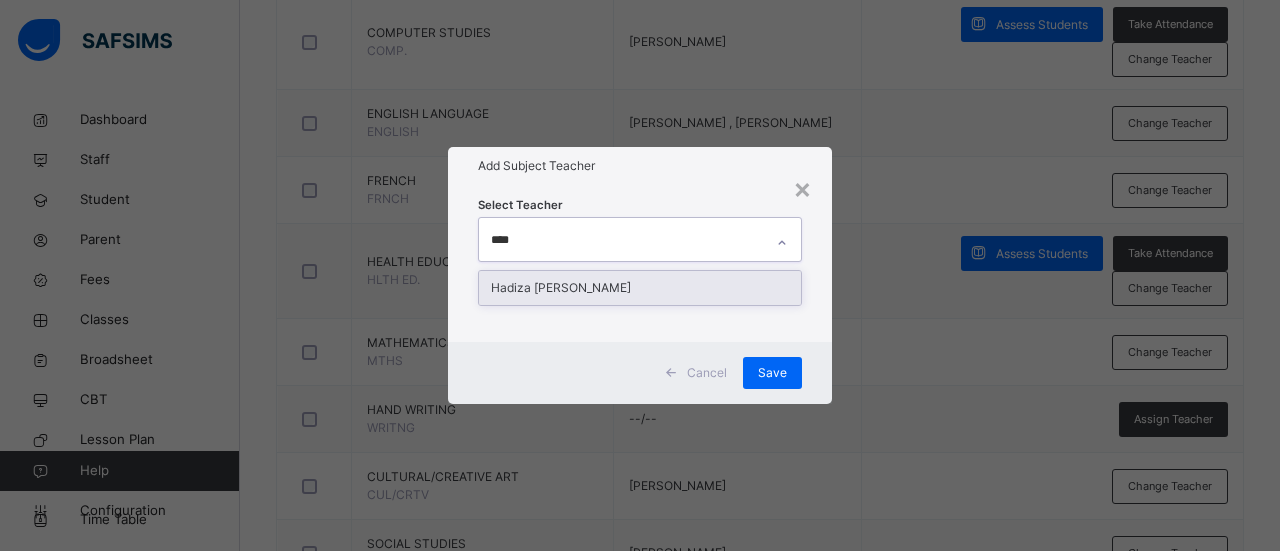 click on "Hadiza [PERSON_NAME]" at bounding box center (640, 288) 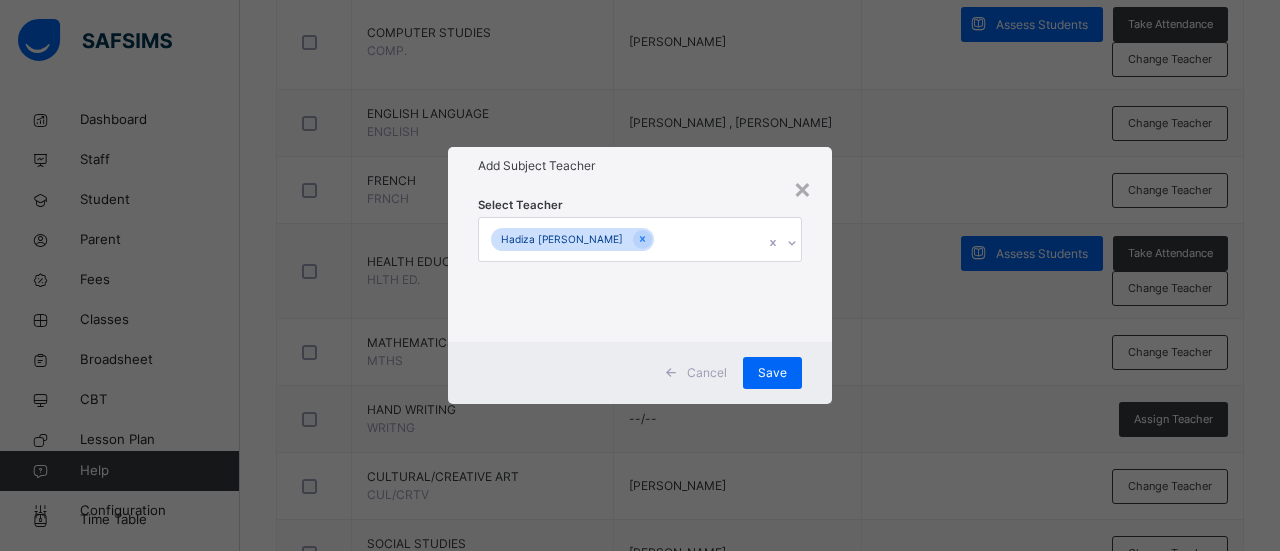click on "Select Teacher [PERSON_NAME]" at bounding box center (640, 263) 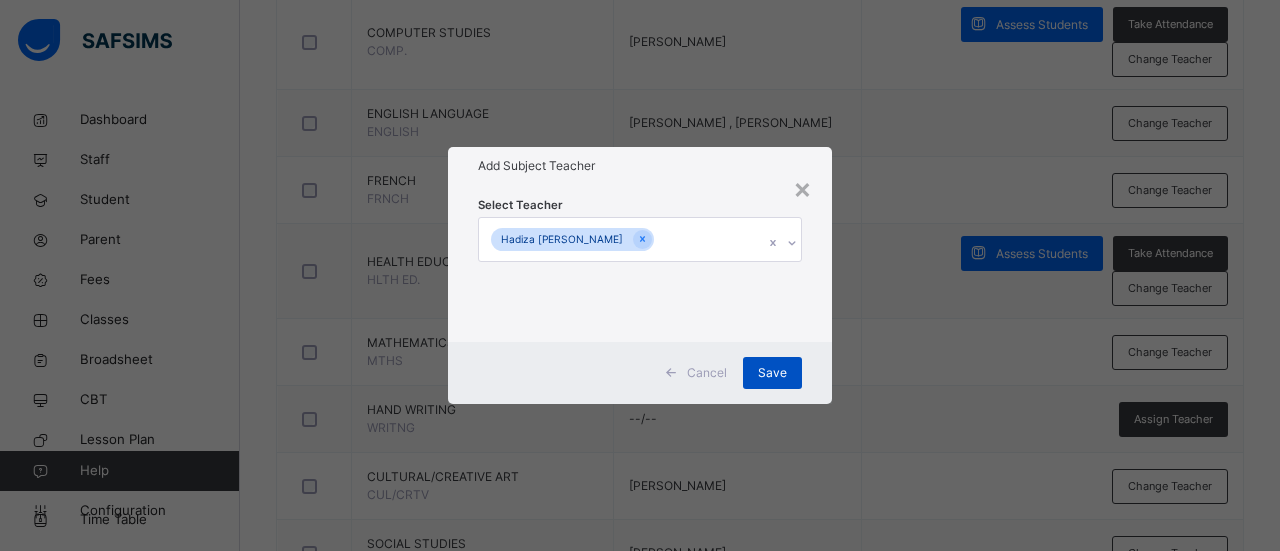 click on "Save" at bounding box center [772, 373] 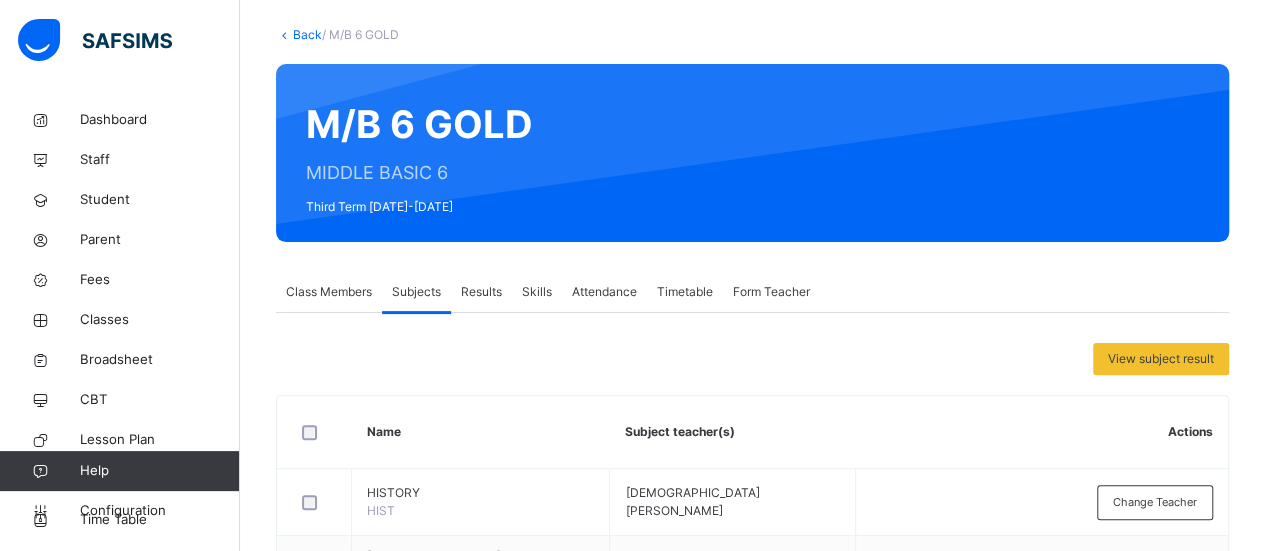 scroll, scrollTop: 98, scrollLeft: 0, axis: vertical 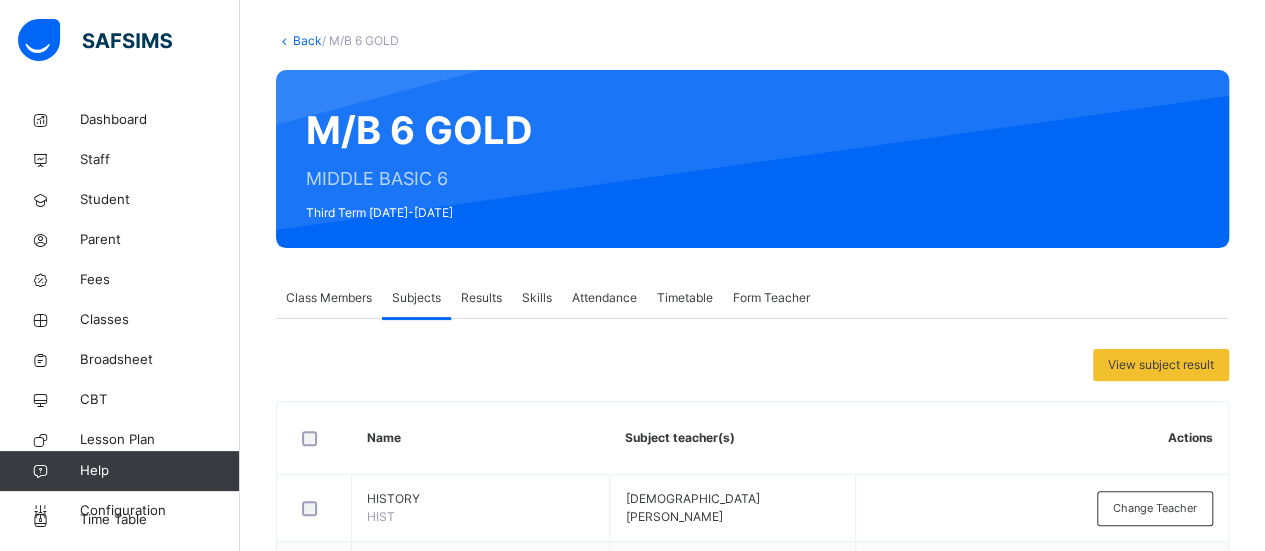 click on "Back" at bounding box center (307, 40) 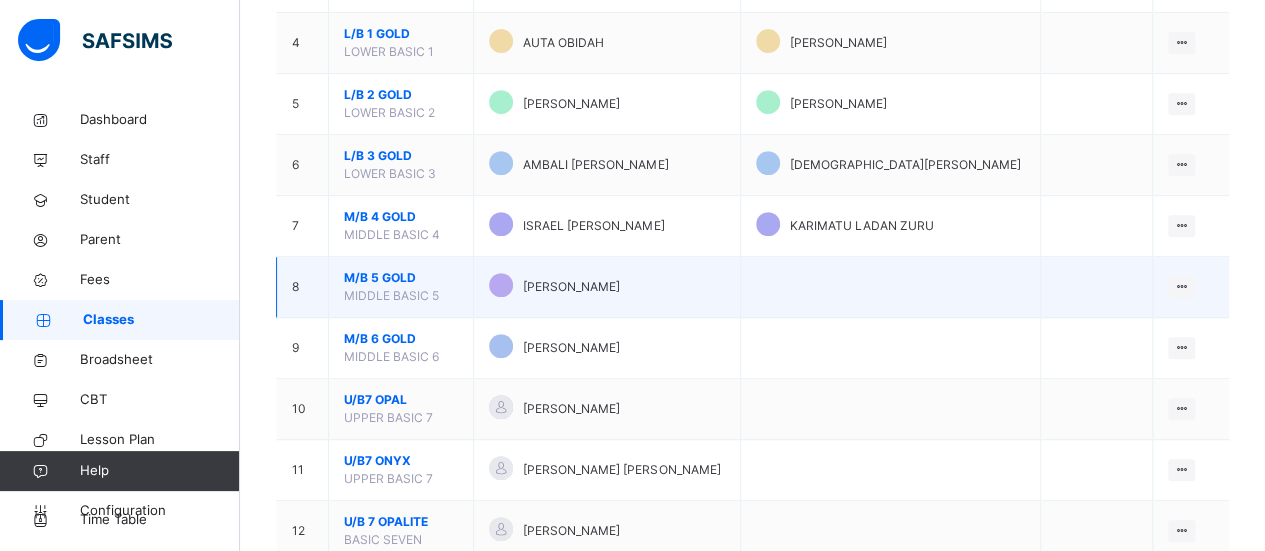 scroll, scrollTop: 410, scrollLeft: 0, axis: vertical 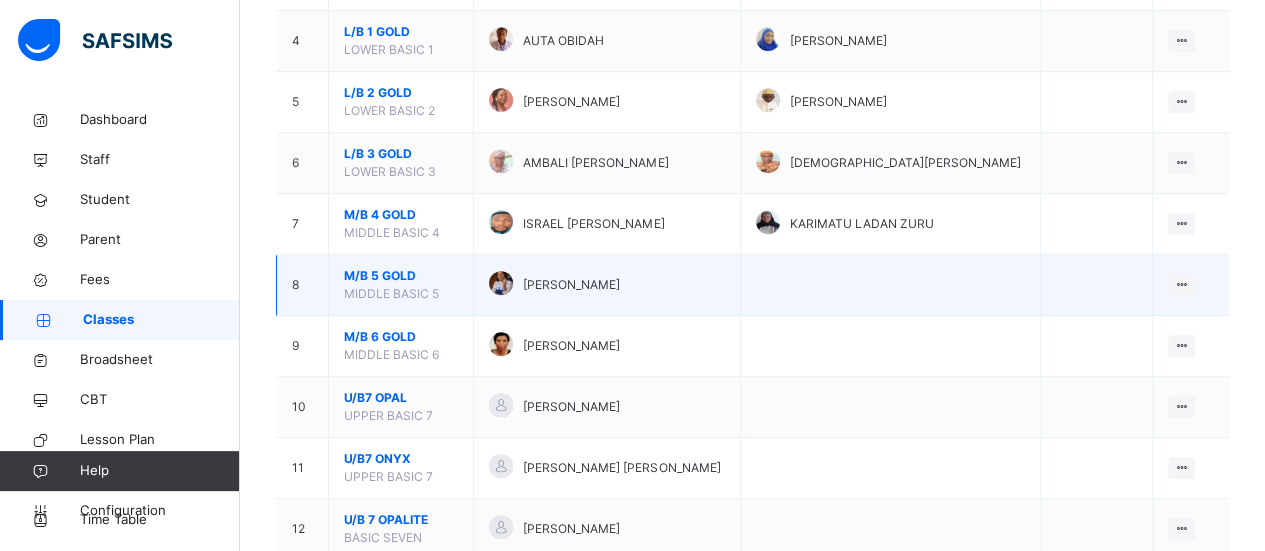 click on "M/B 5   GOLD" at bounding box center (401, 276) 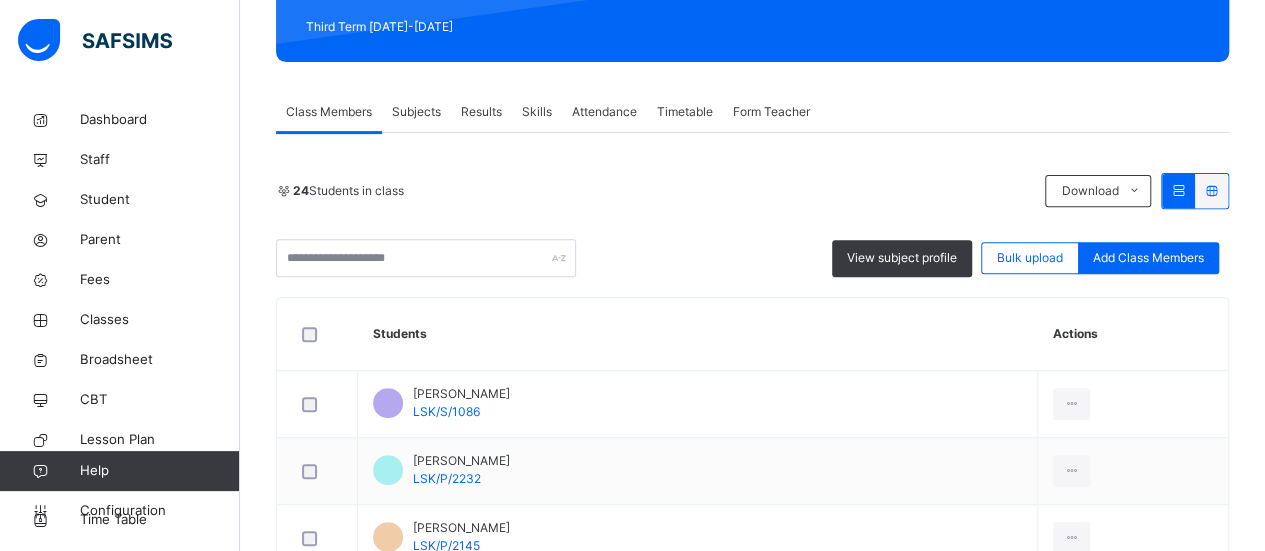 scroll, scrollTop: 285, scrollLeft: 0, axis: vertical 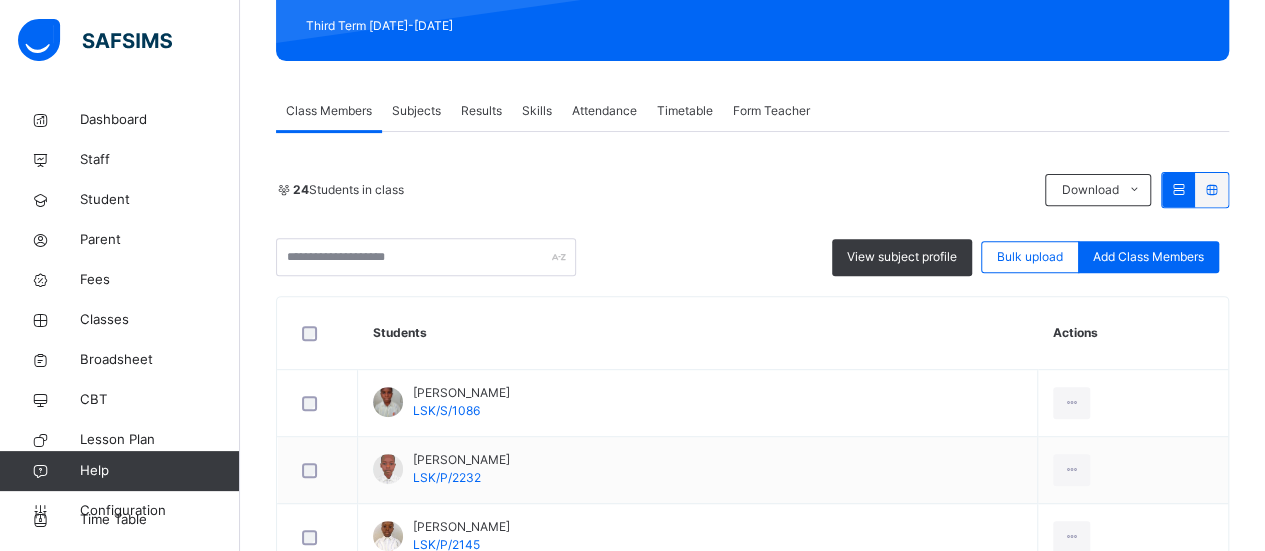 click on "Subjects" at bounding box center [416, 111] 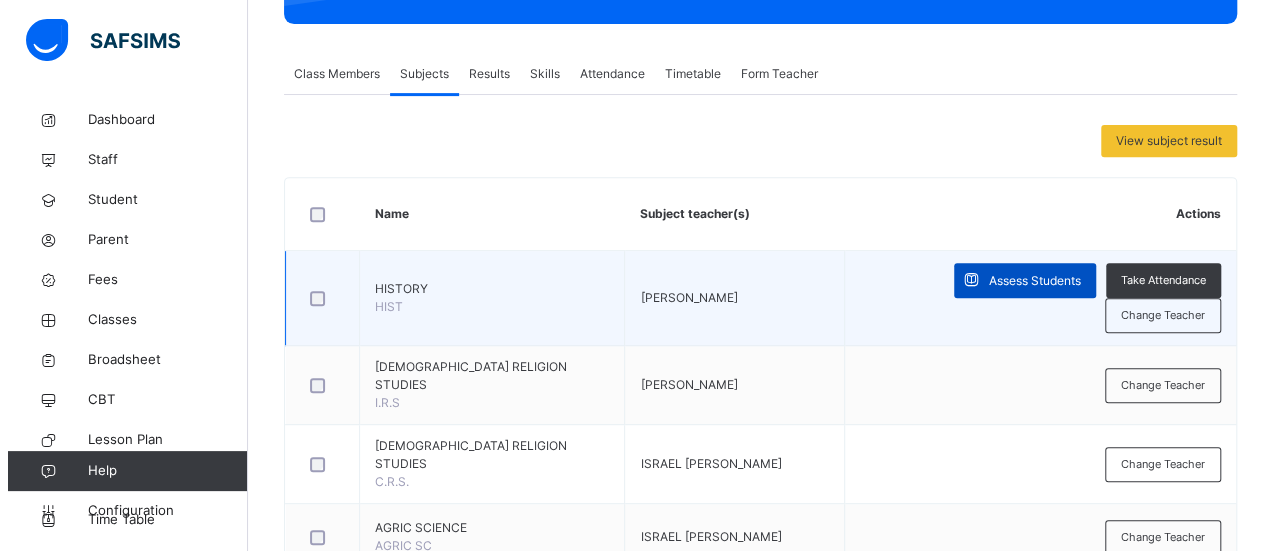 scroll, scrollTop: 323, scrollLeft: 0, axis: vertical 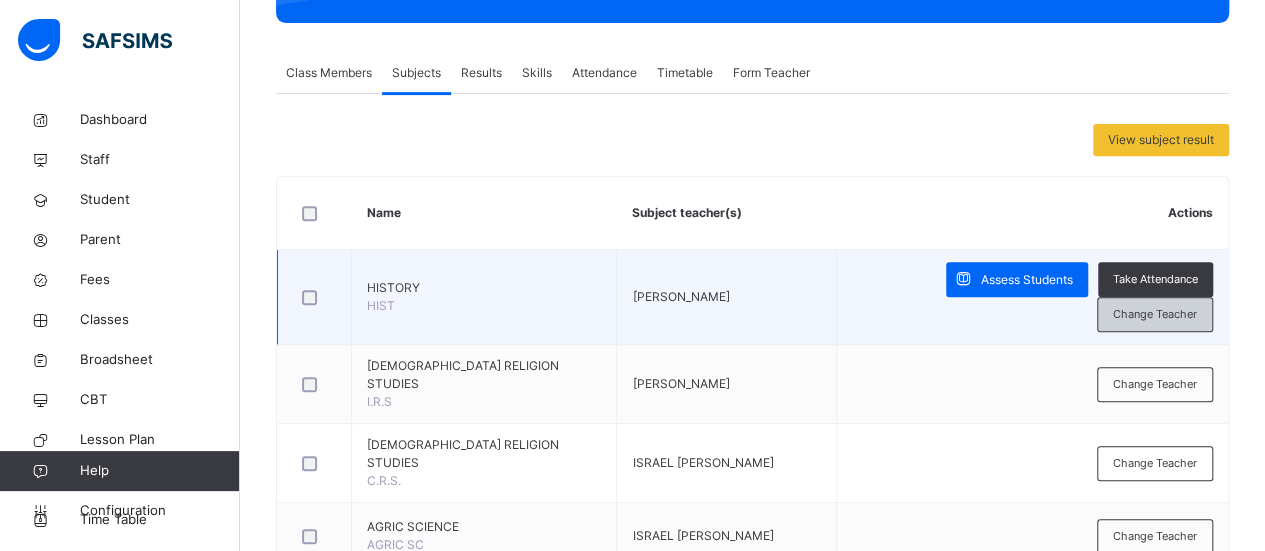 click on "Change Teacher" at bounding box center (1155, 314) 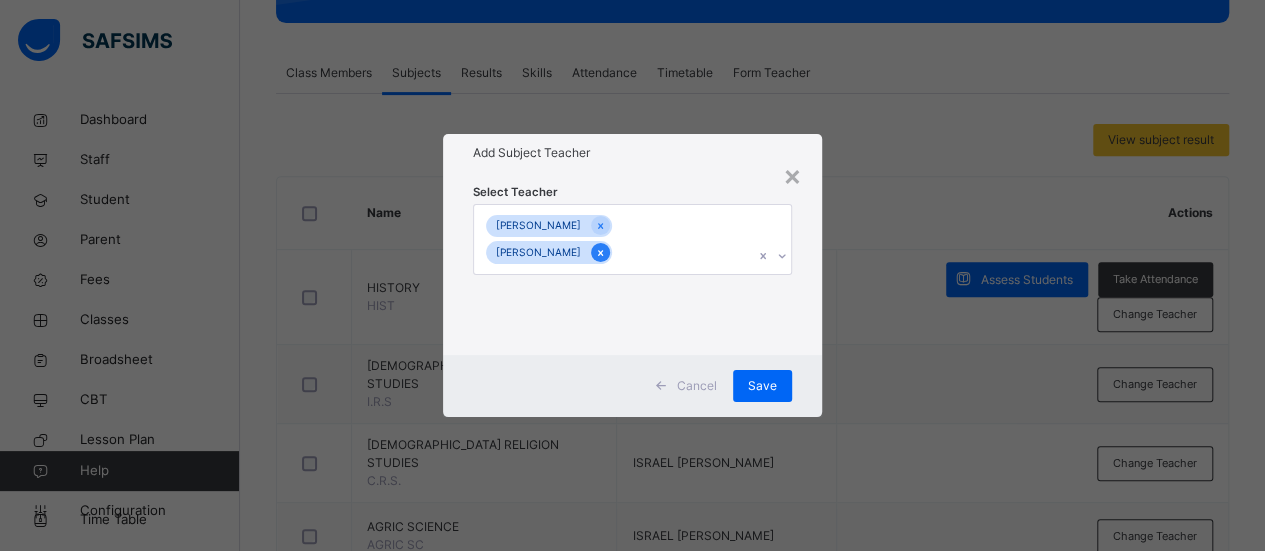 click 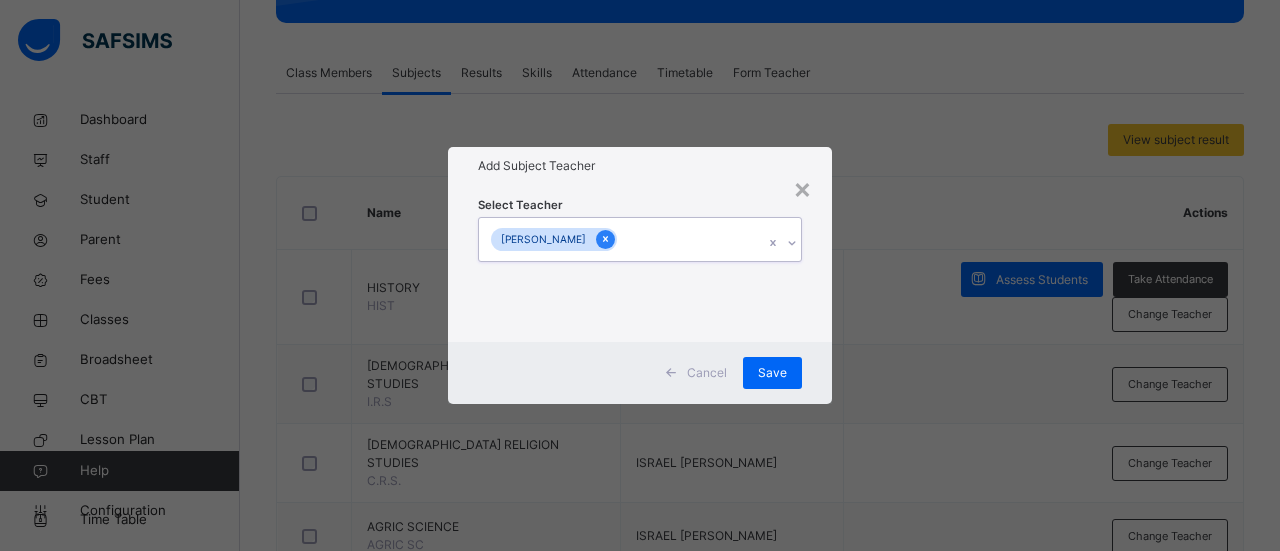 click at bounding box center (605, 239) 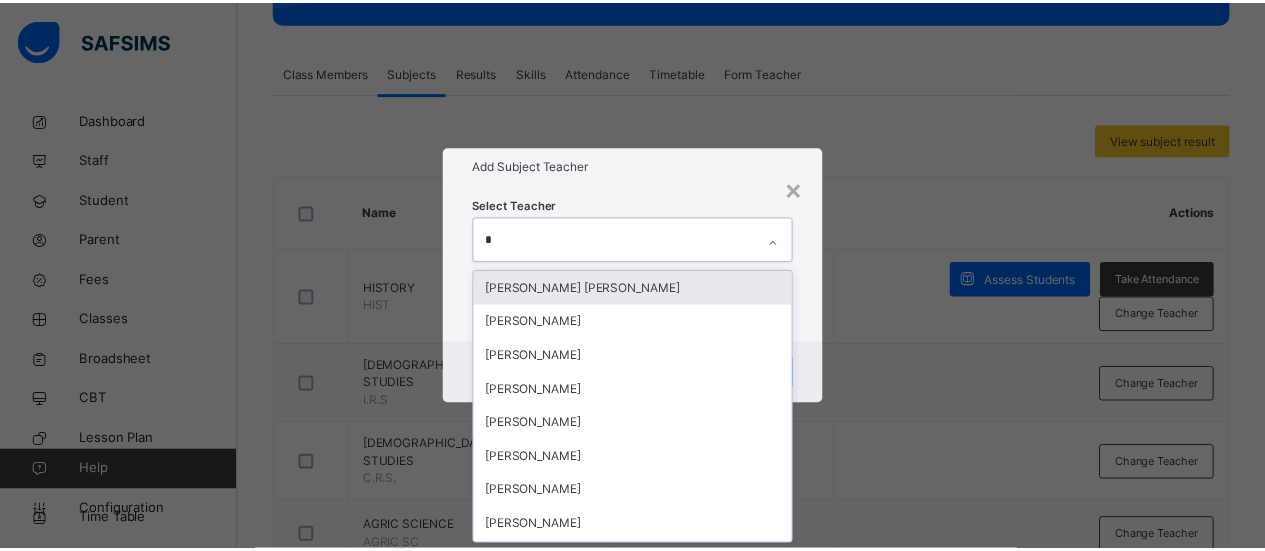 scroll, scrollTop: 0, scrollLeft: 0, axis: both 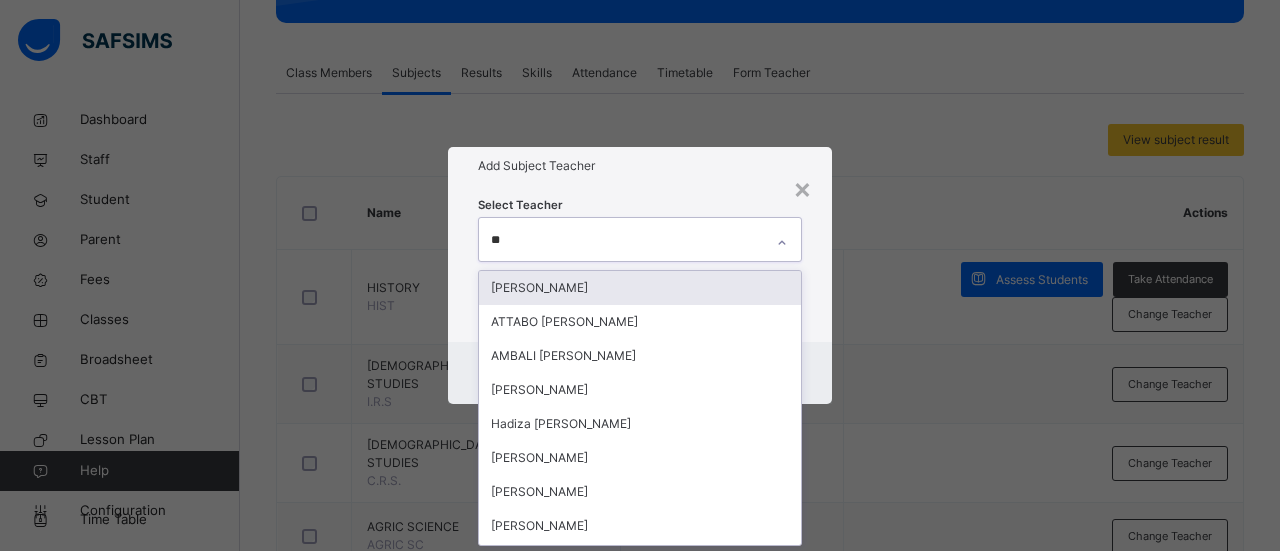 type on "***" 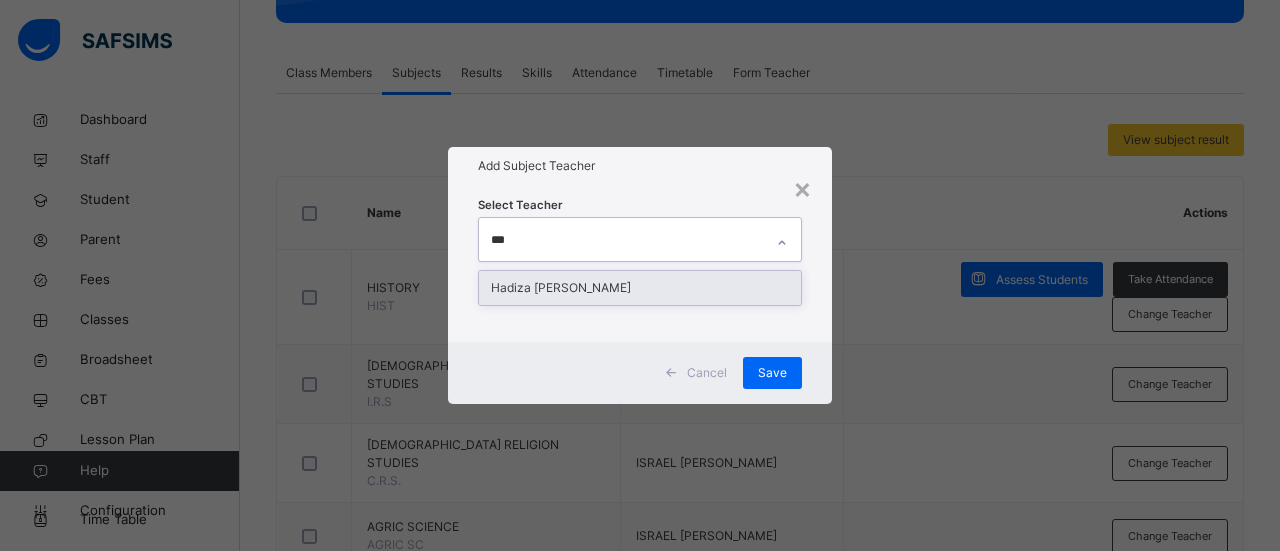 click on "Hadiza [PERSON_NAME]" at bounding box center (640, 288) 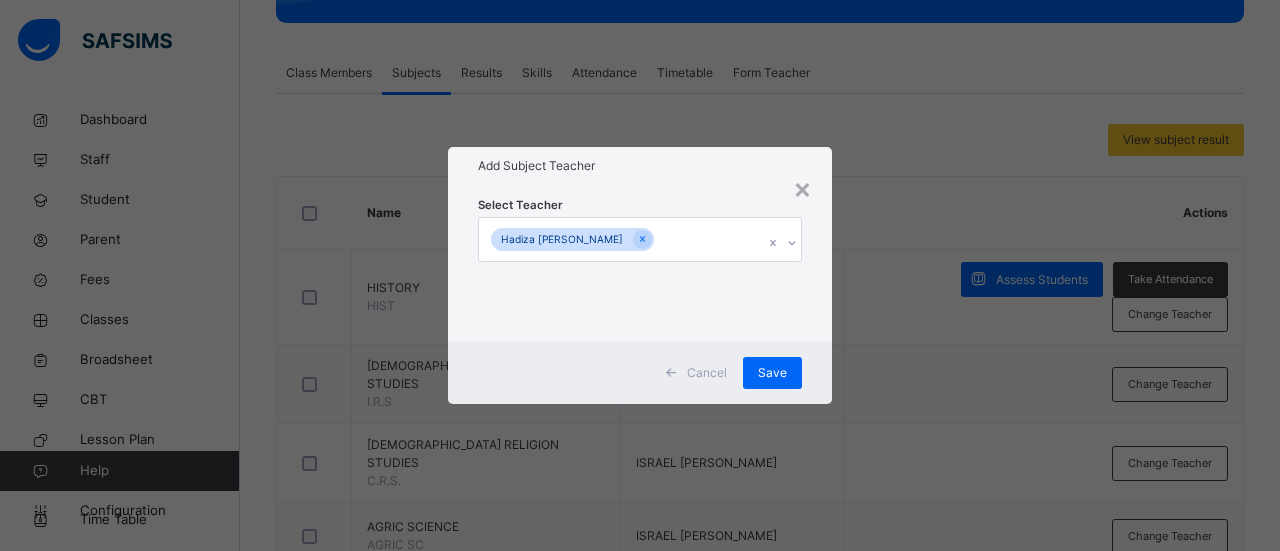 click on "Add Subject Teacher" at bounding box center (640, 166) 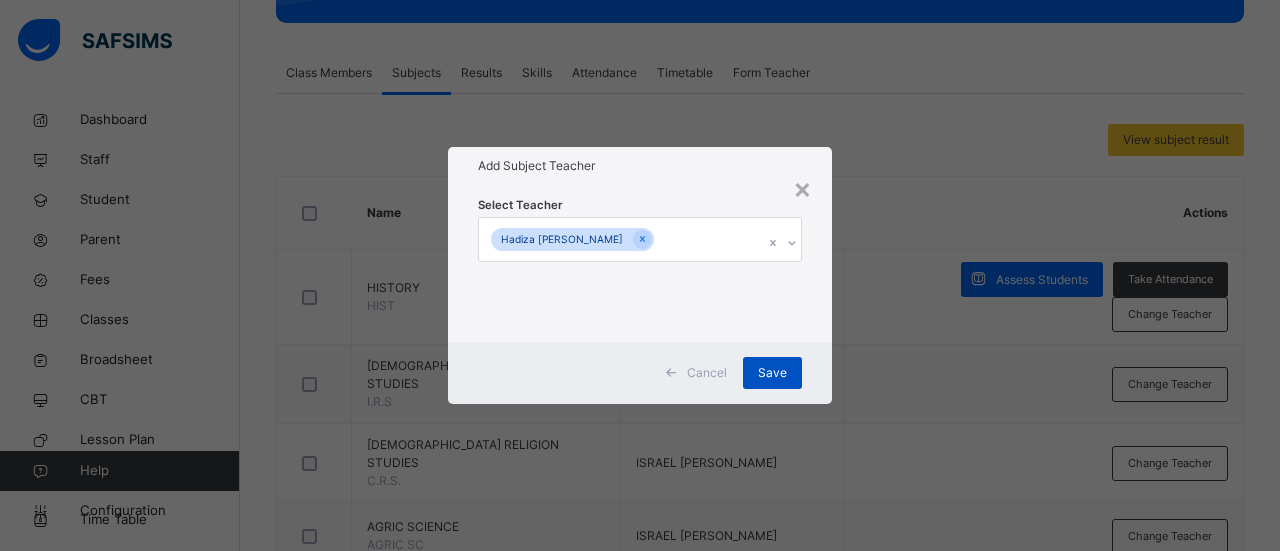 click on "Save" at bounding box center [772, 373] 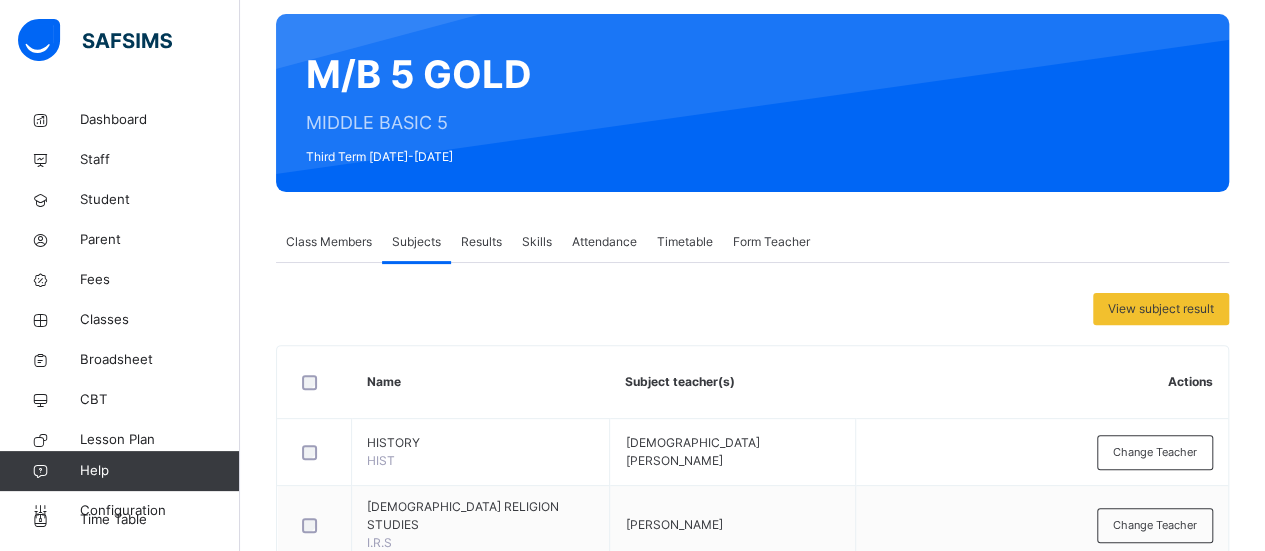 scroll, scrollTop: 0, scrollLeft: 0, axis: both 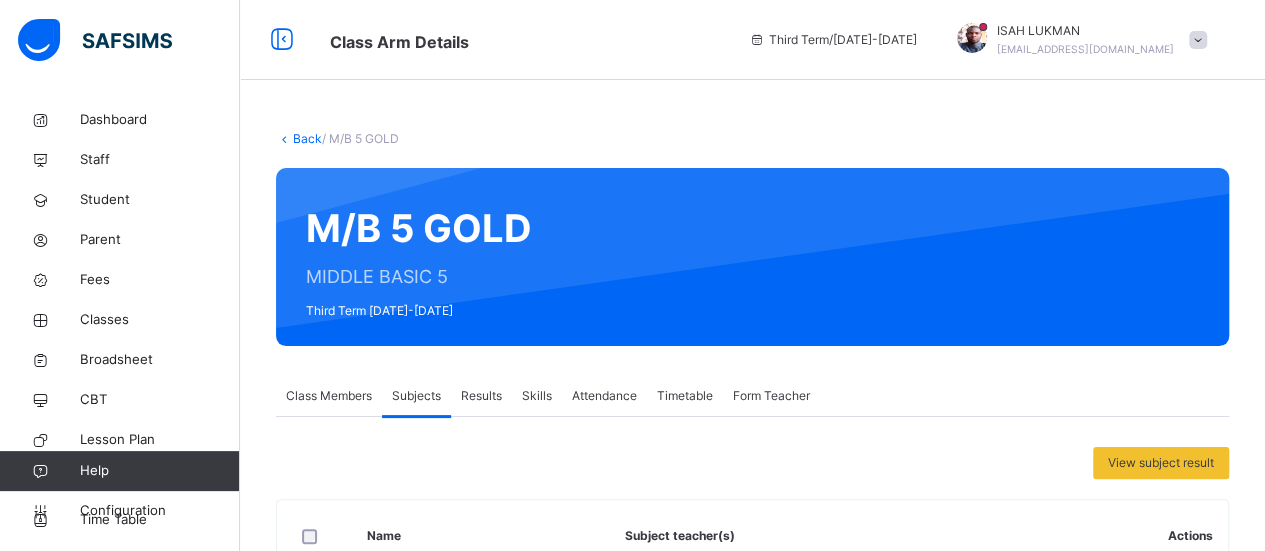 click at bounding box center (972, 38) 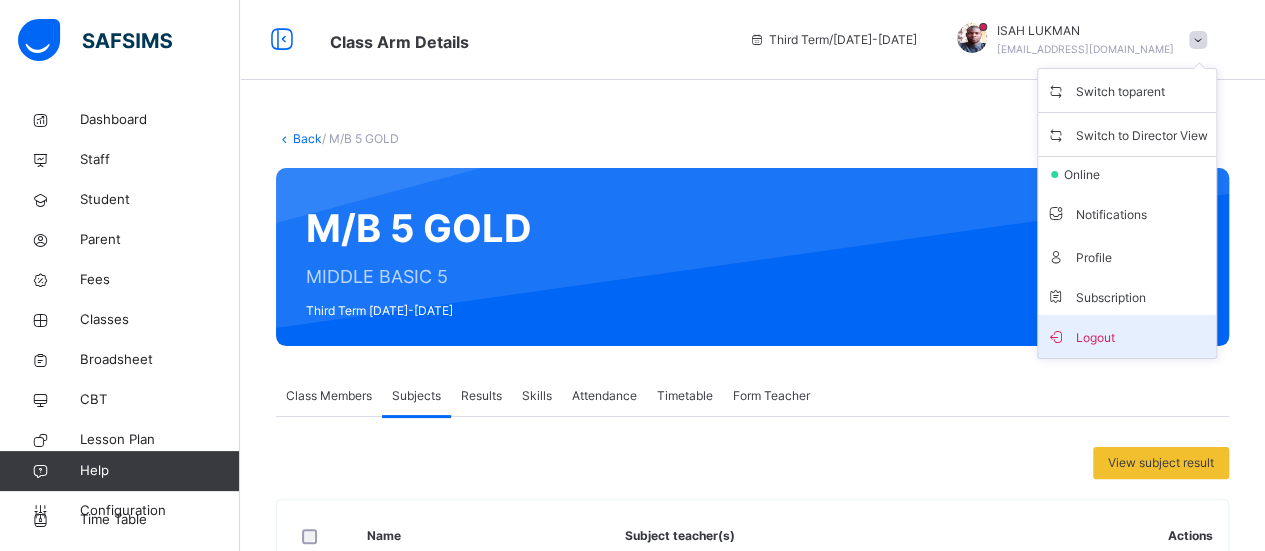 click on "Logout" at bounding box center [1127, 336] 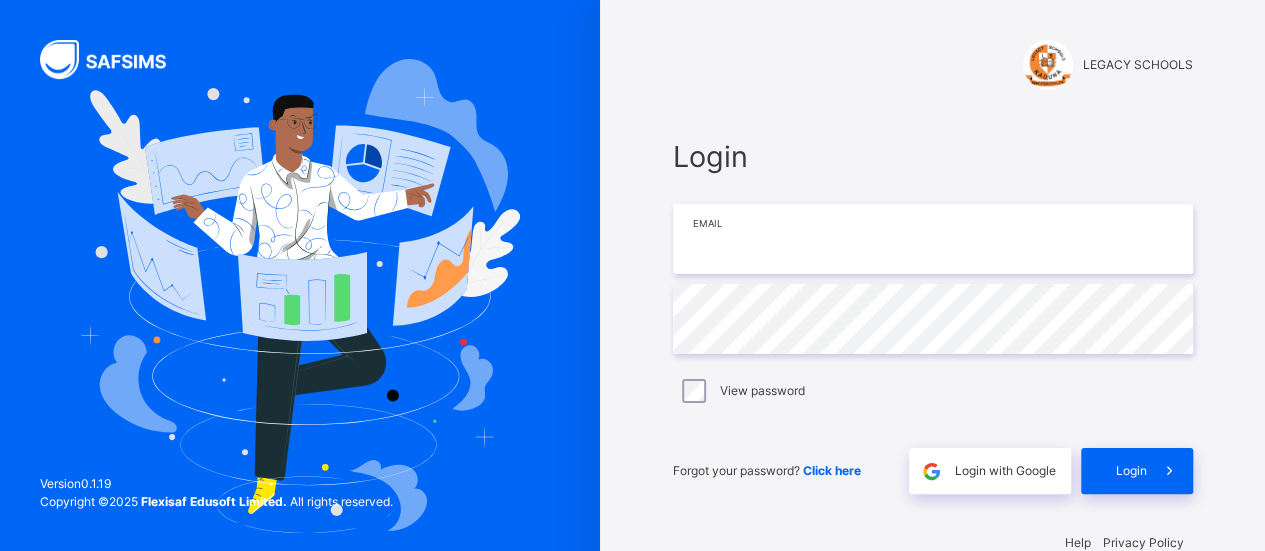 type on "**********" 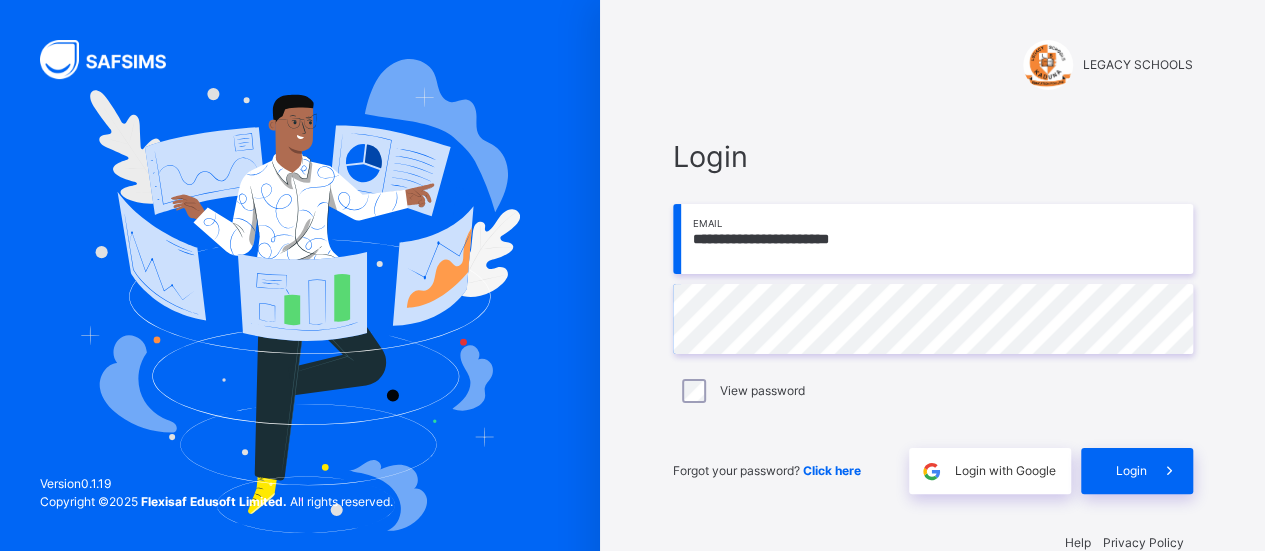 click on "**********" at bounding box center (933, 314) 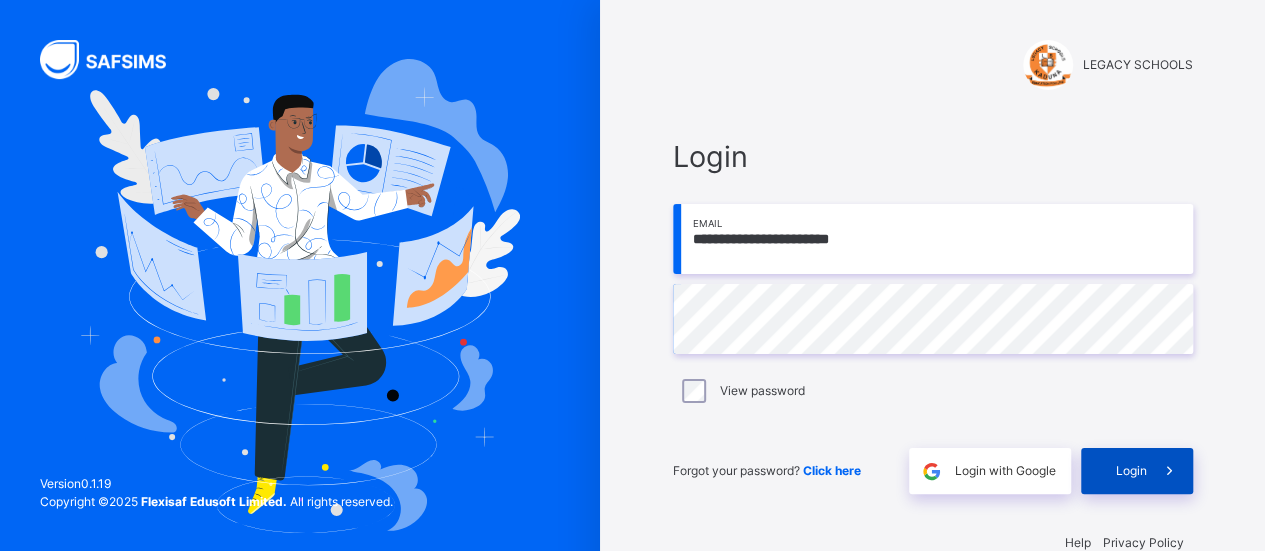 click on "Login" at bounding box center (1137, 471) 